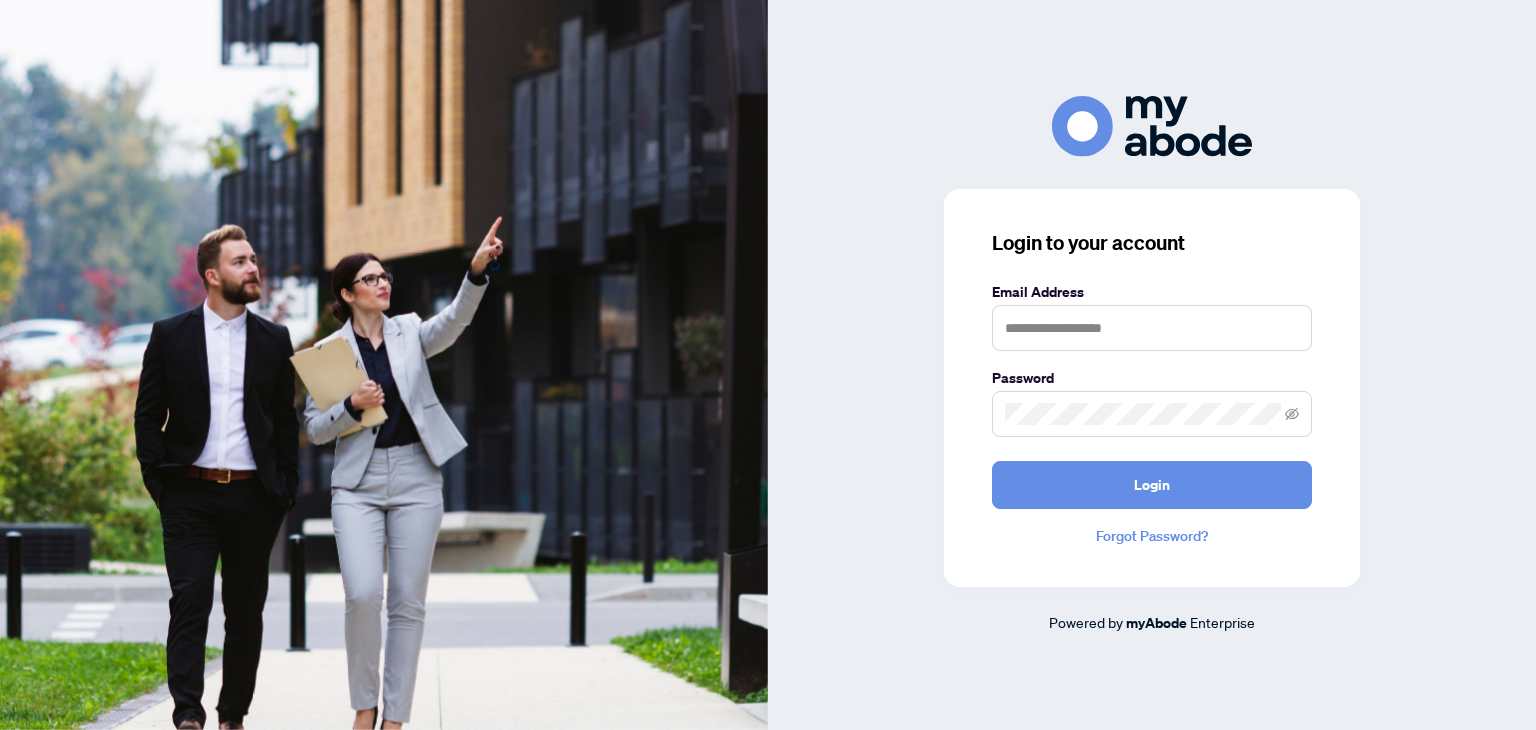 scroll, scrollTop: 0, scrollLeft: 0, axis: both 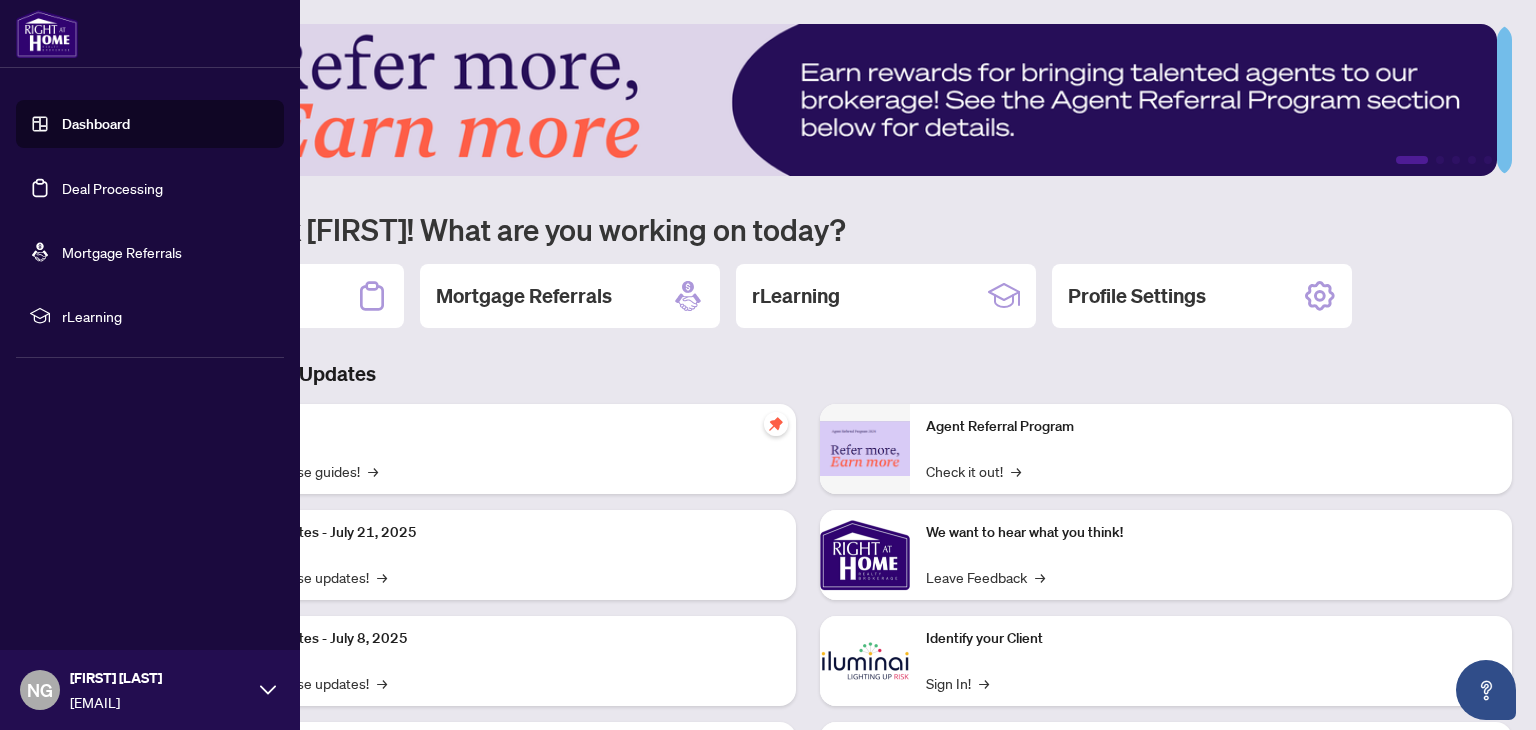 click on "Deal Processing" at bounding box center (112, 188) 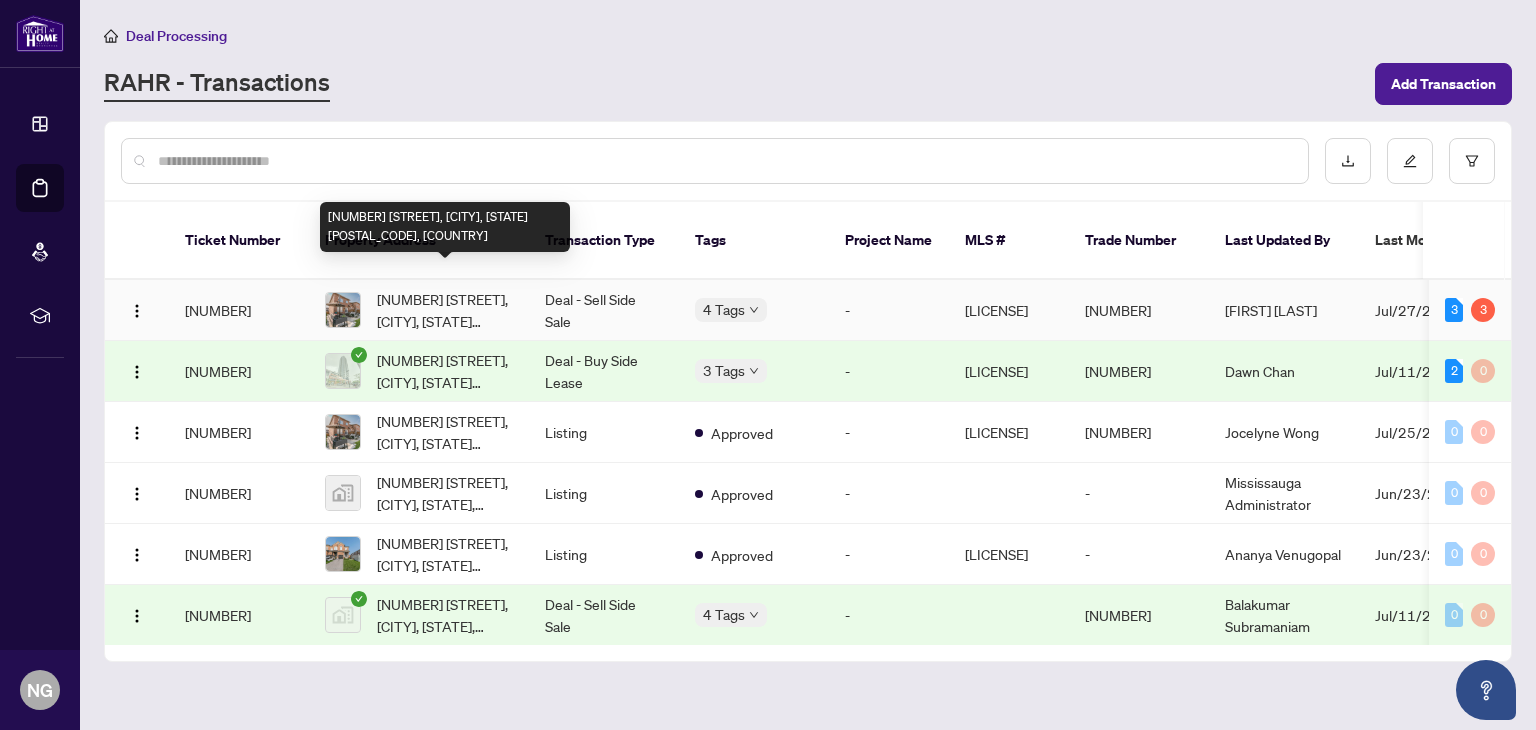click on "[NUMBER] [STREET], [CITY], [STATE] [POSTAL_CODE], [COUNTRY]" at bounding box center (445, 310) 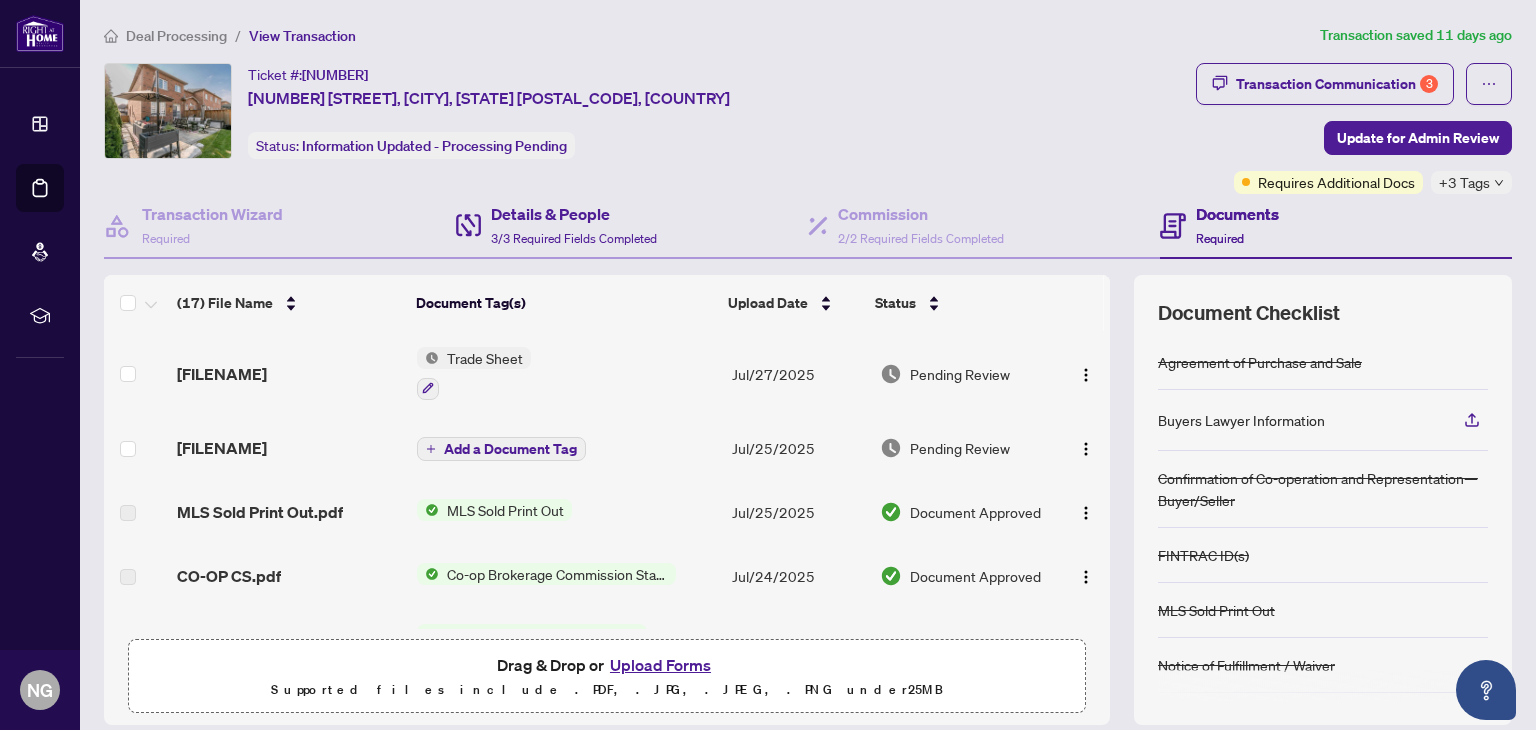 click on "Details & People 3/3 Required Fields Completed" at bounding box center (632, 226) 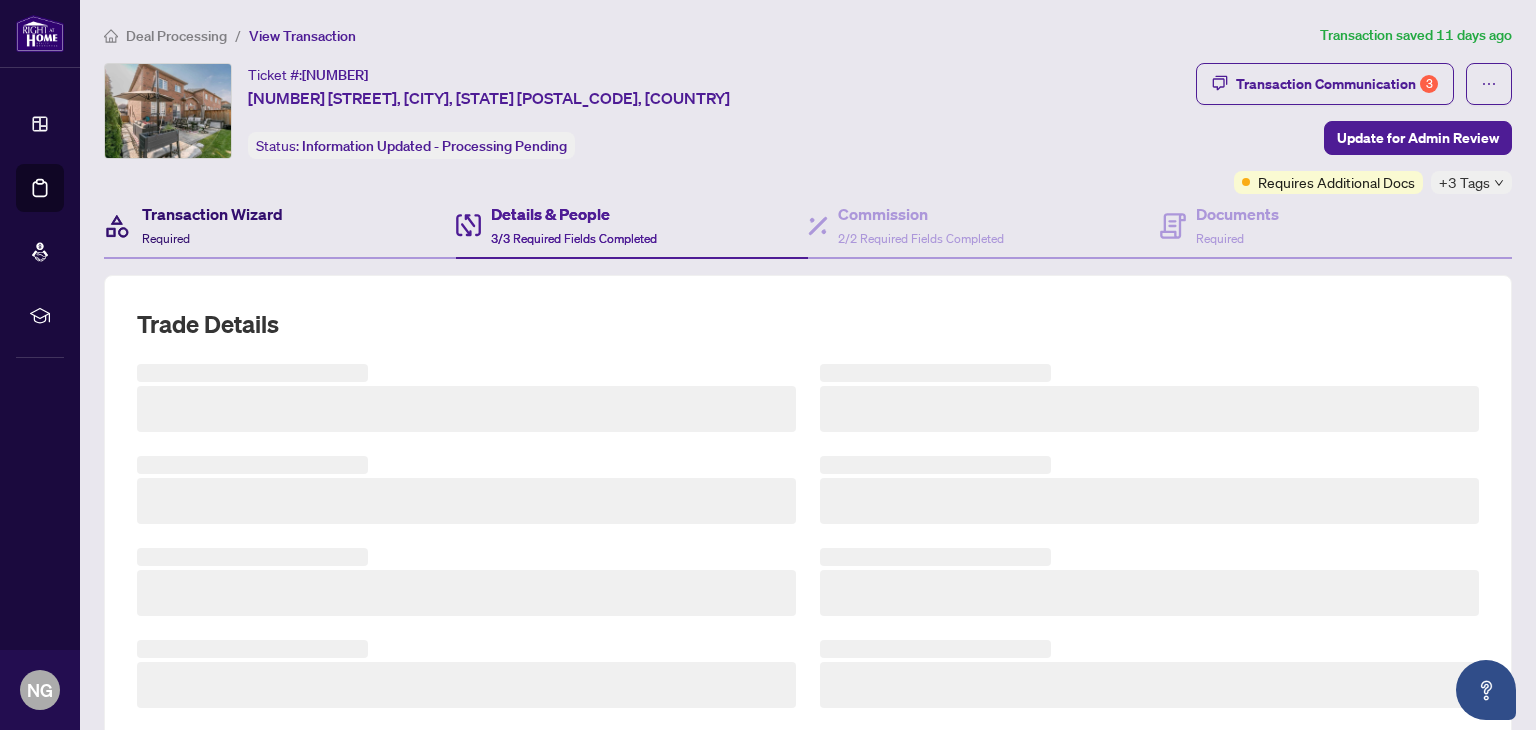 click on "Transaction Wizard" at bounding box center (212, 214) 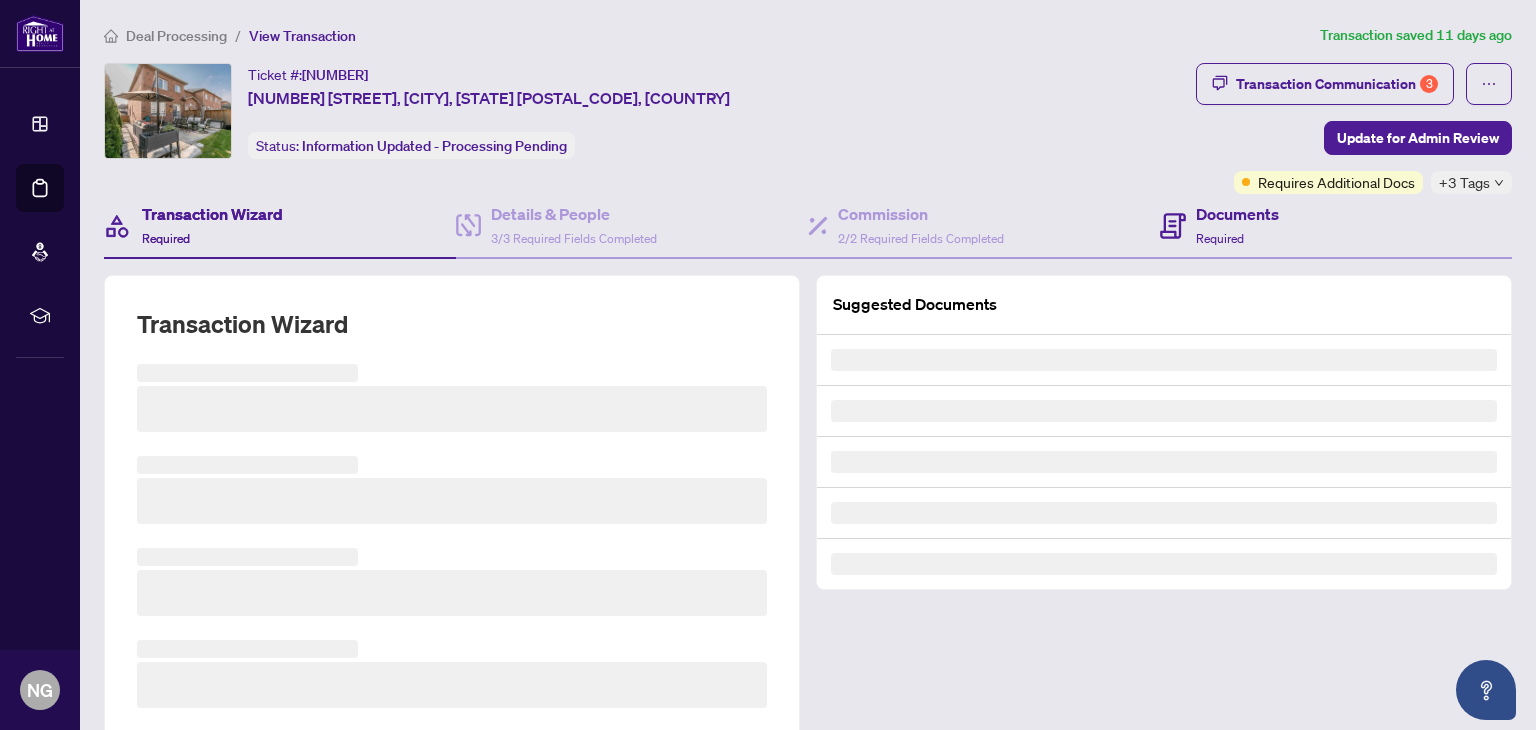 click on "Documents Required" at bounding box center [1336, 226] 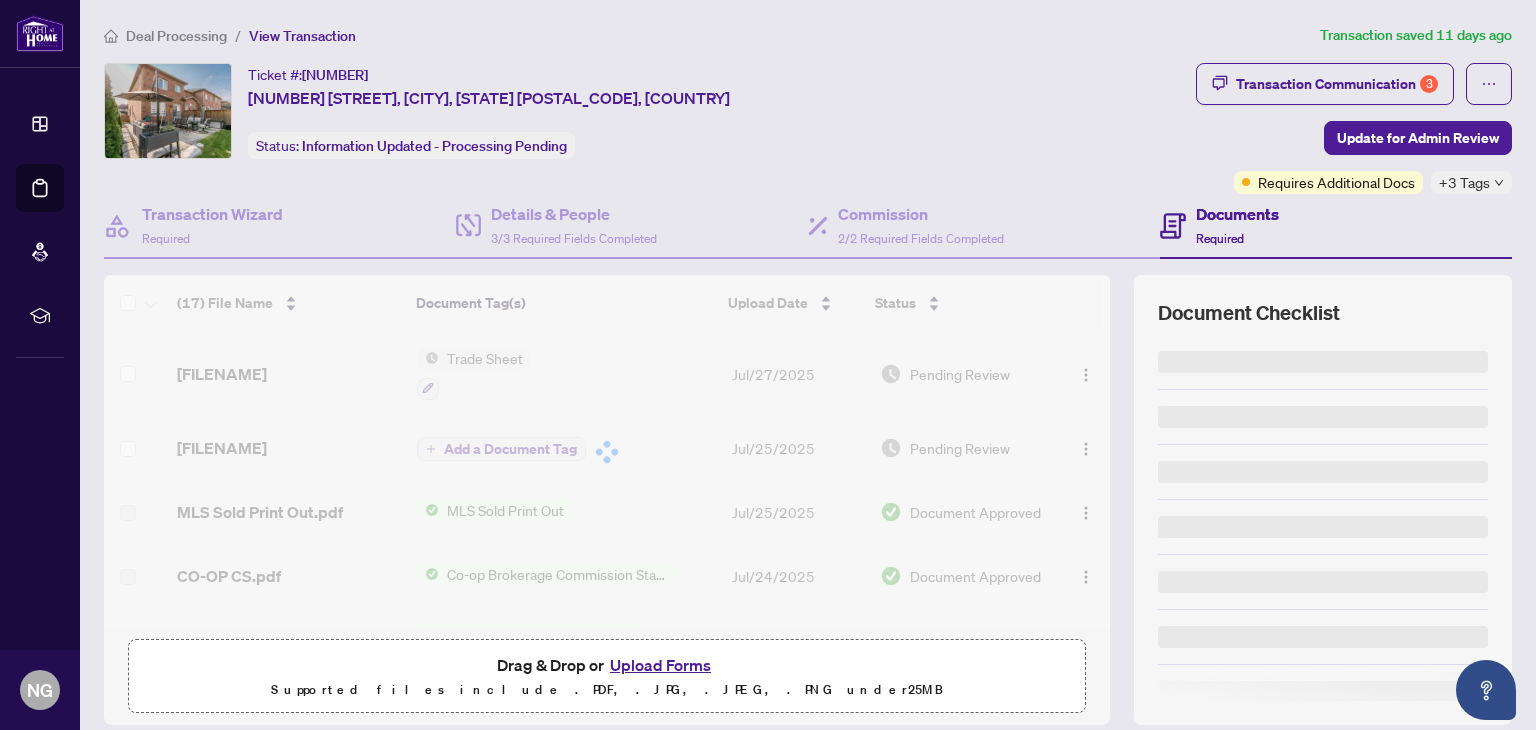 click on "Required" at bounding box center (1220, 238) 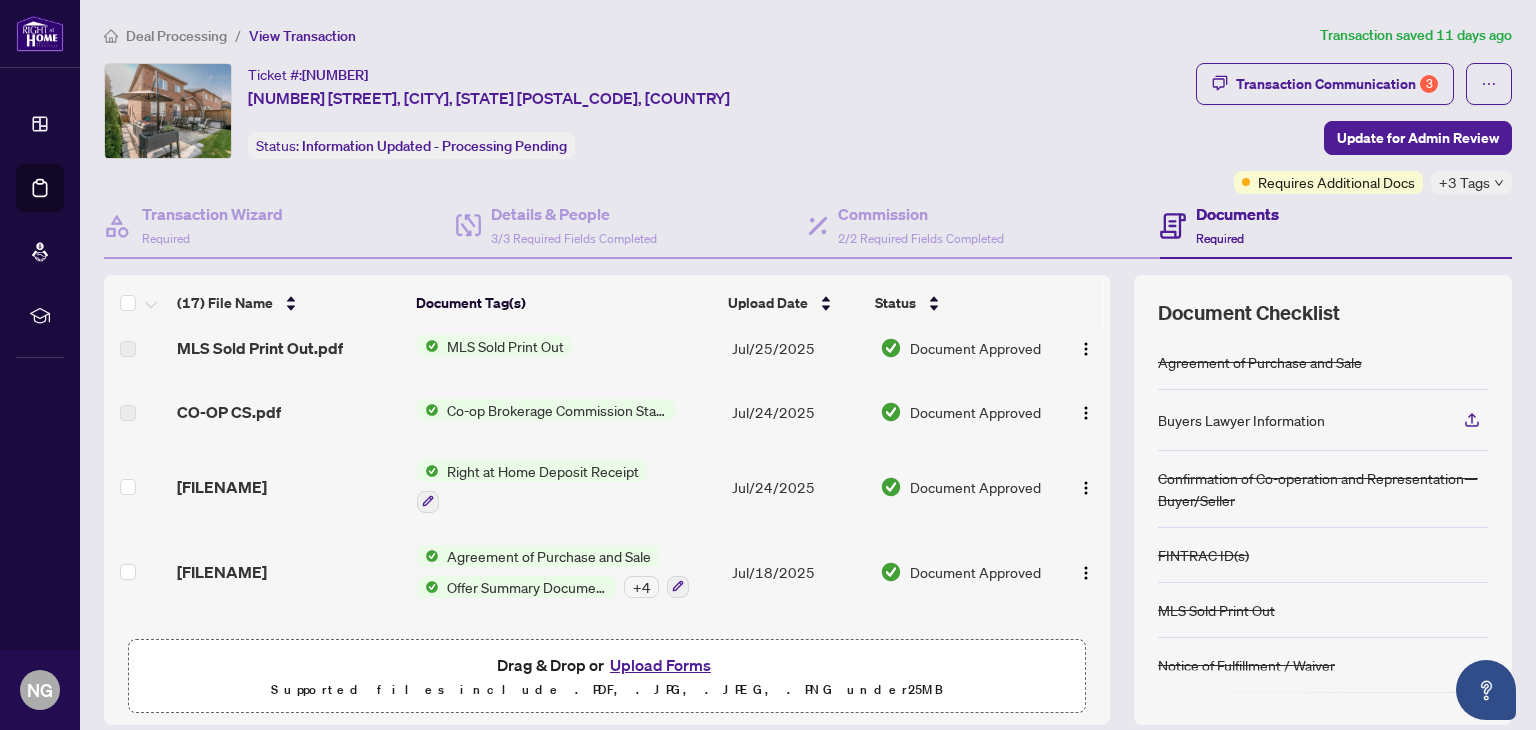 scroll, scrollTop: 166, scrollLeft: 0, axis: vertical 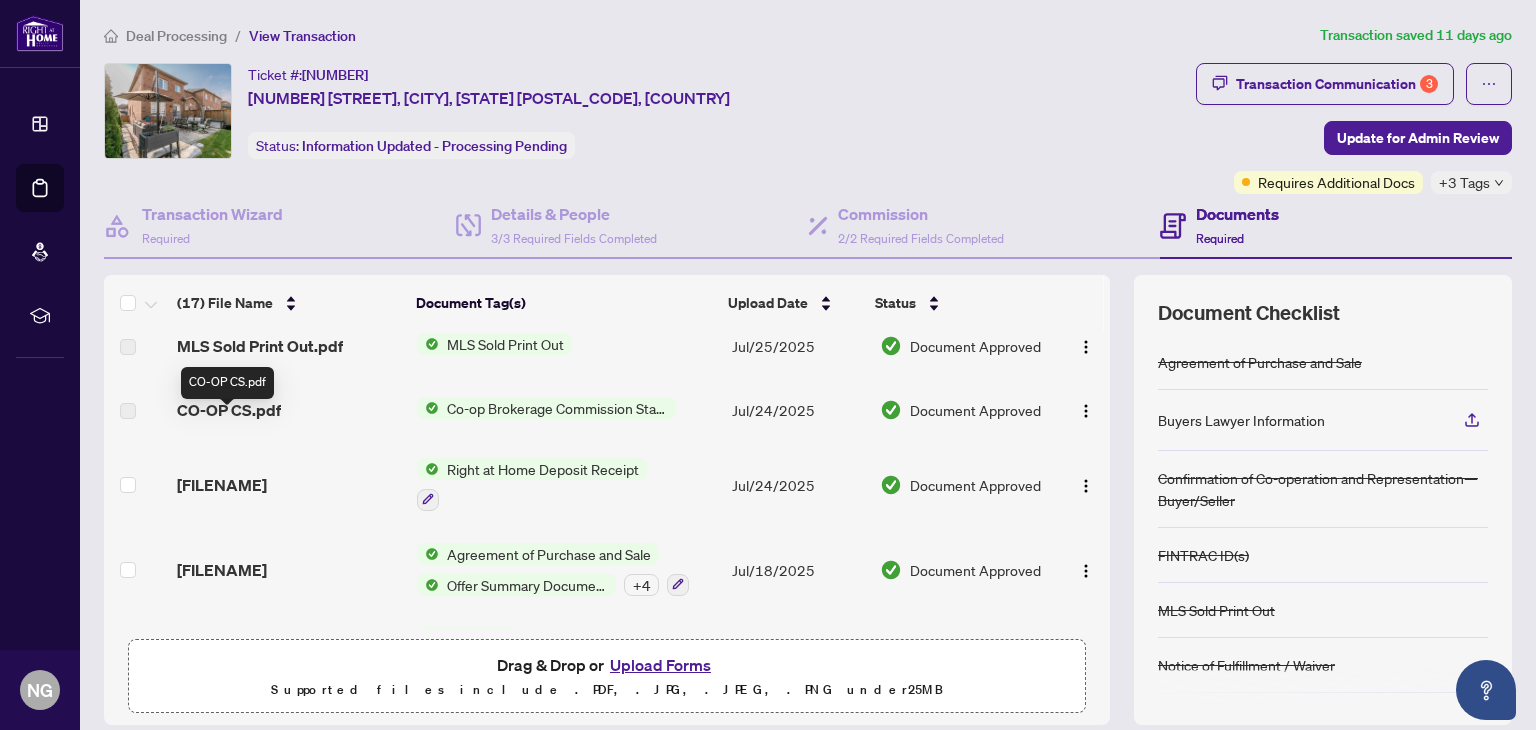 click on "CO-OP CS.pdf" at bounding box center [229, 410] 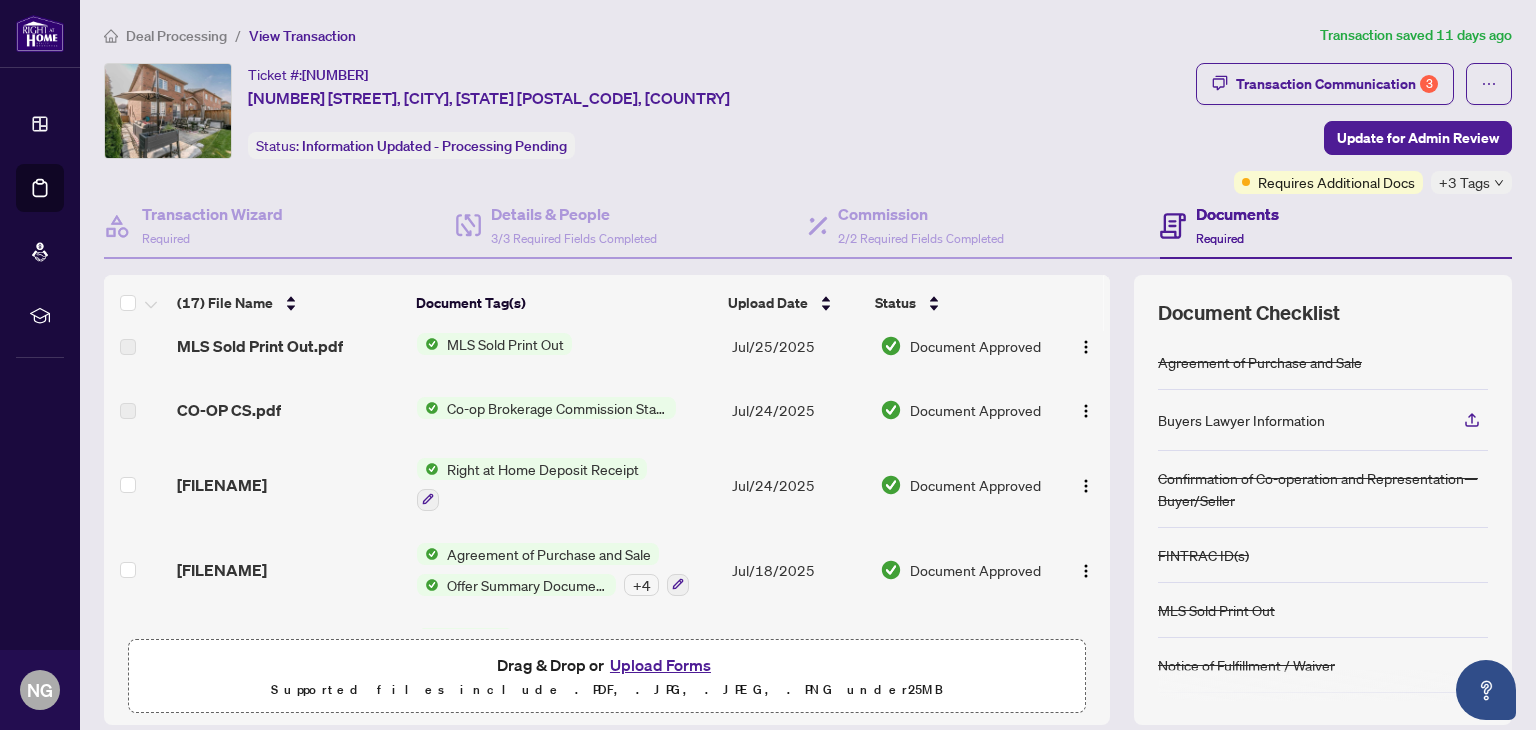 click on "Co-op Brokerage Commission Statement" at bounding box center (557, 408) 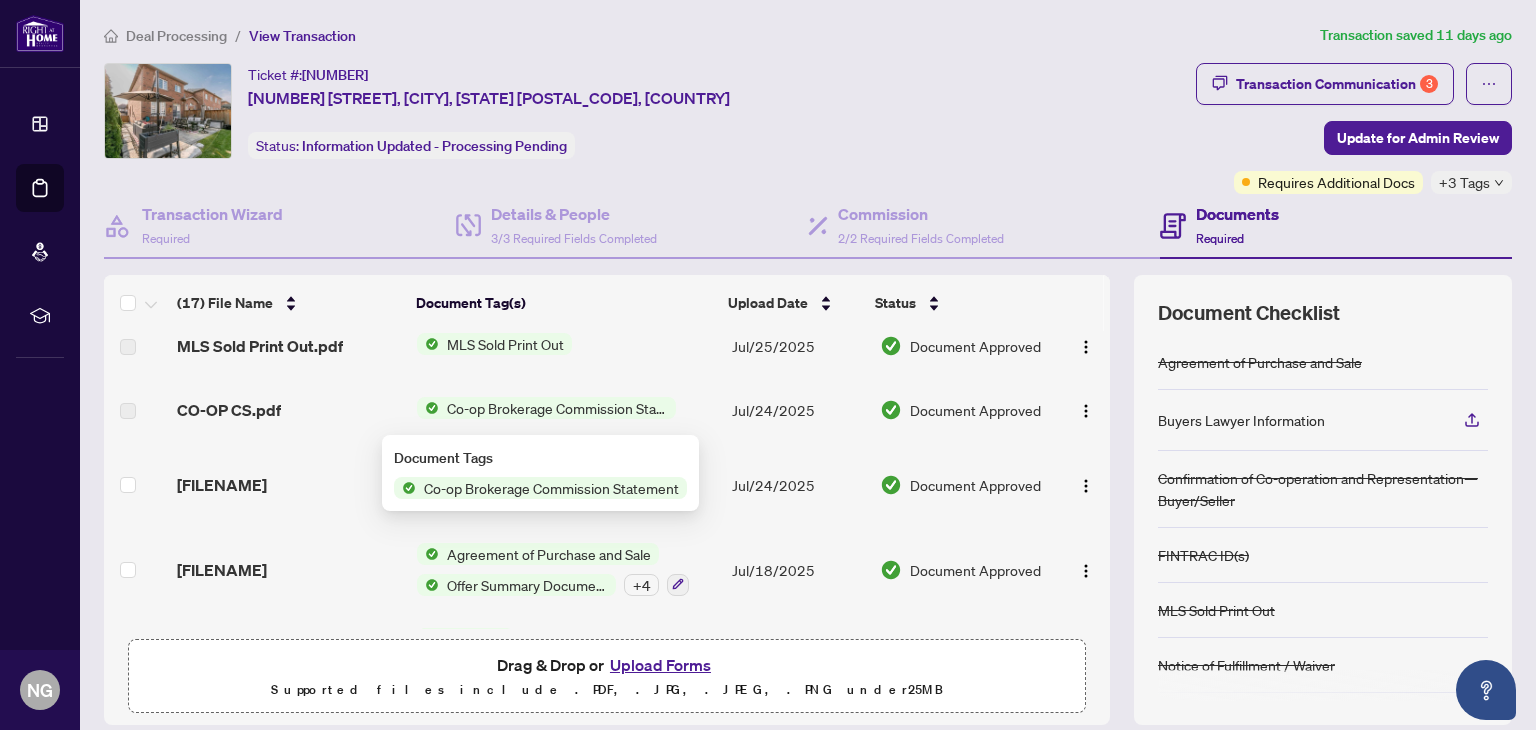 click on "Co-op Brokerage Commission Statement" at bounding box center (557, 408) 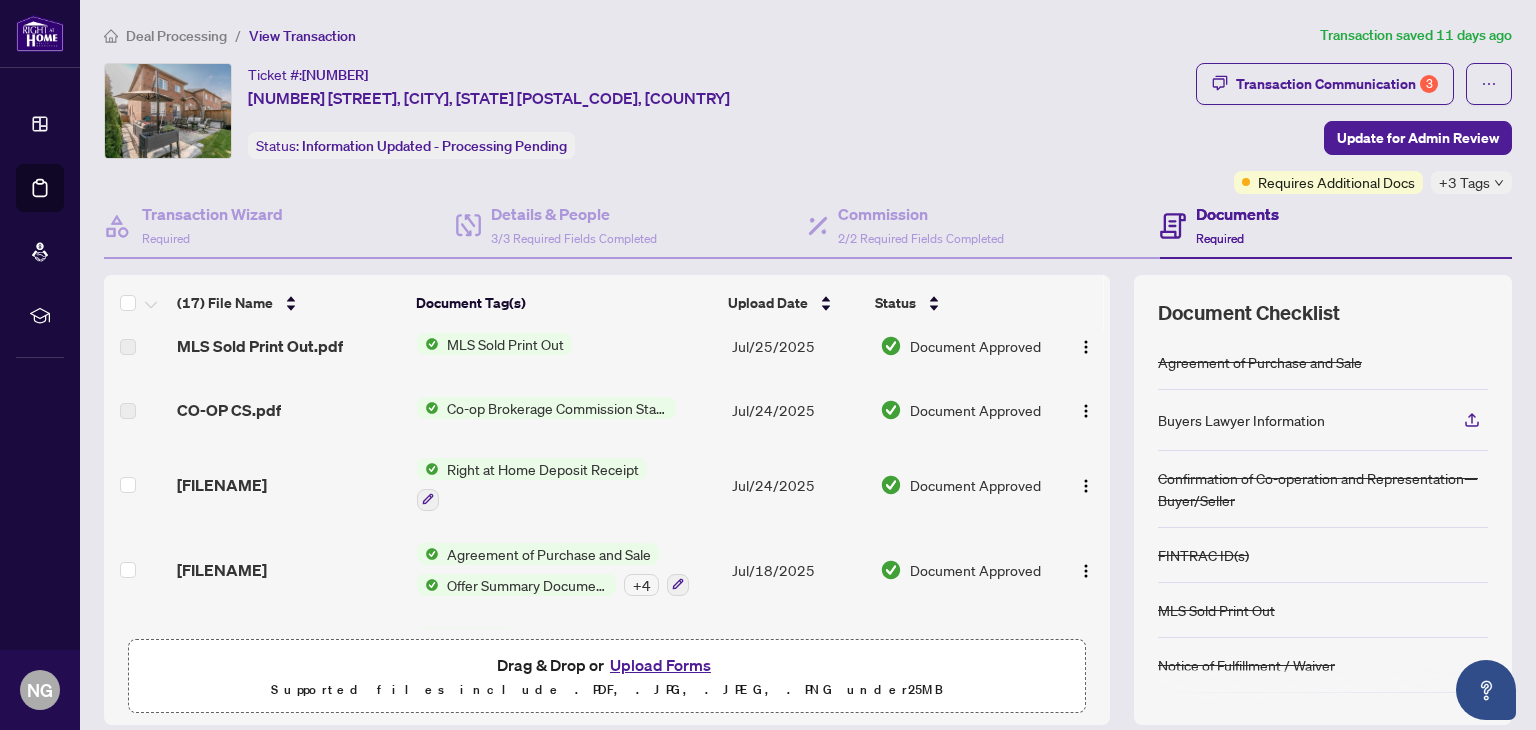 click on "Co-op Brokerage Commission Statement" at bounding box center (557, 408) 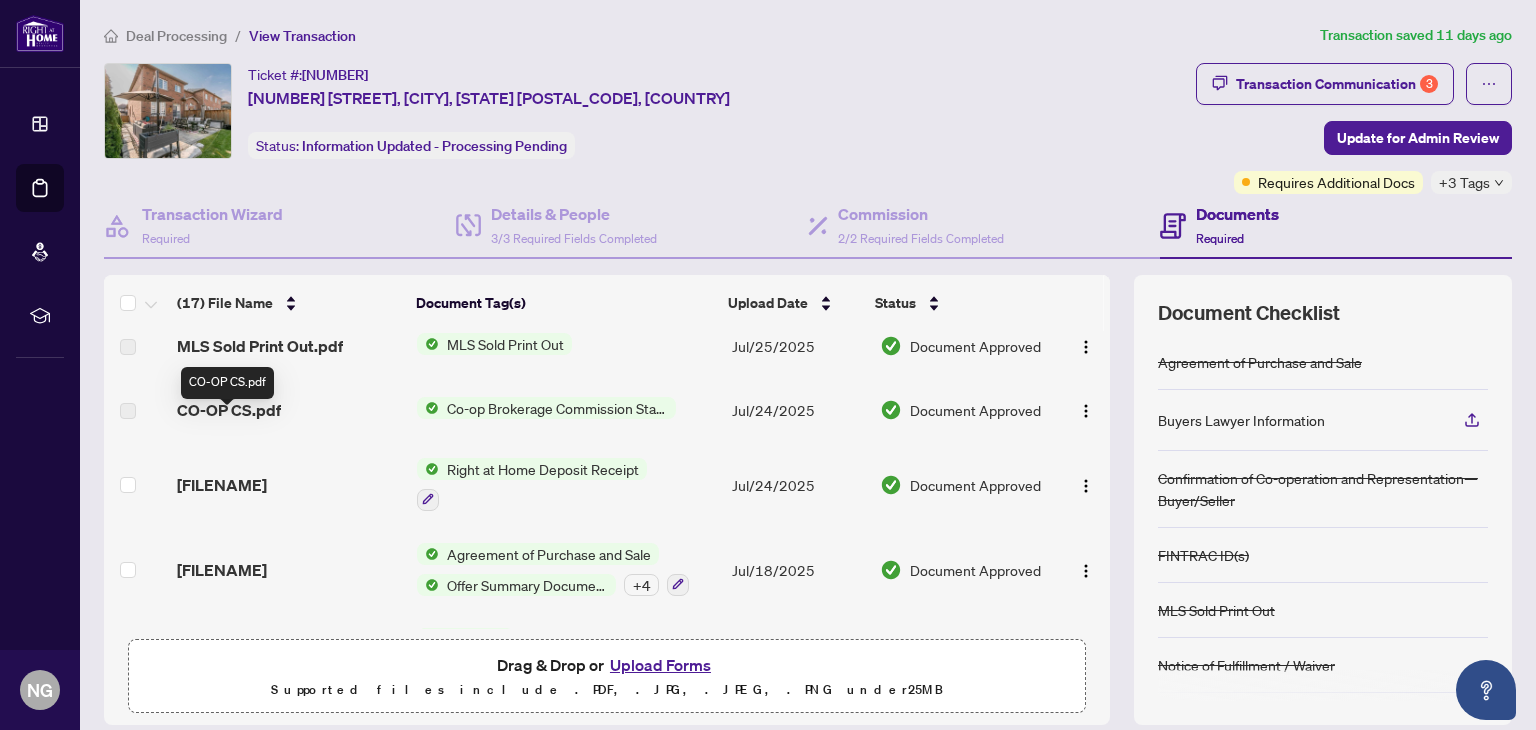 click on "CO-OP CS.pdf" at bounding box center (229, 410) 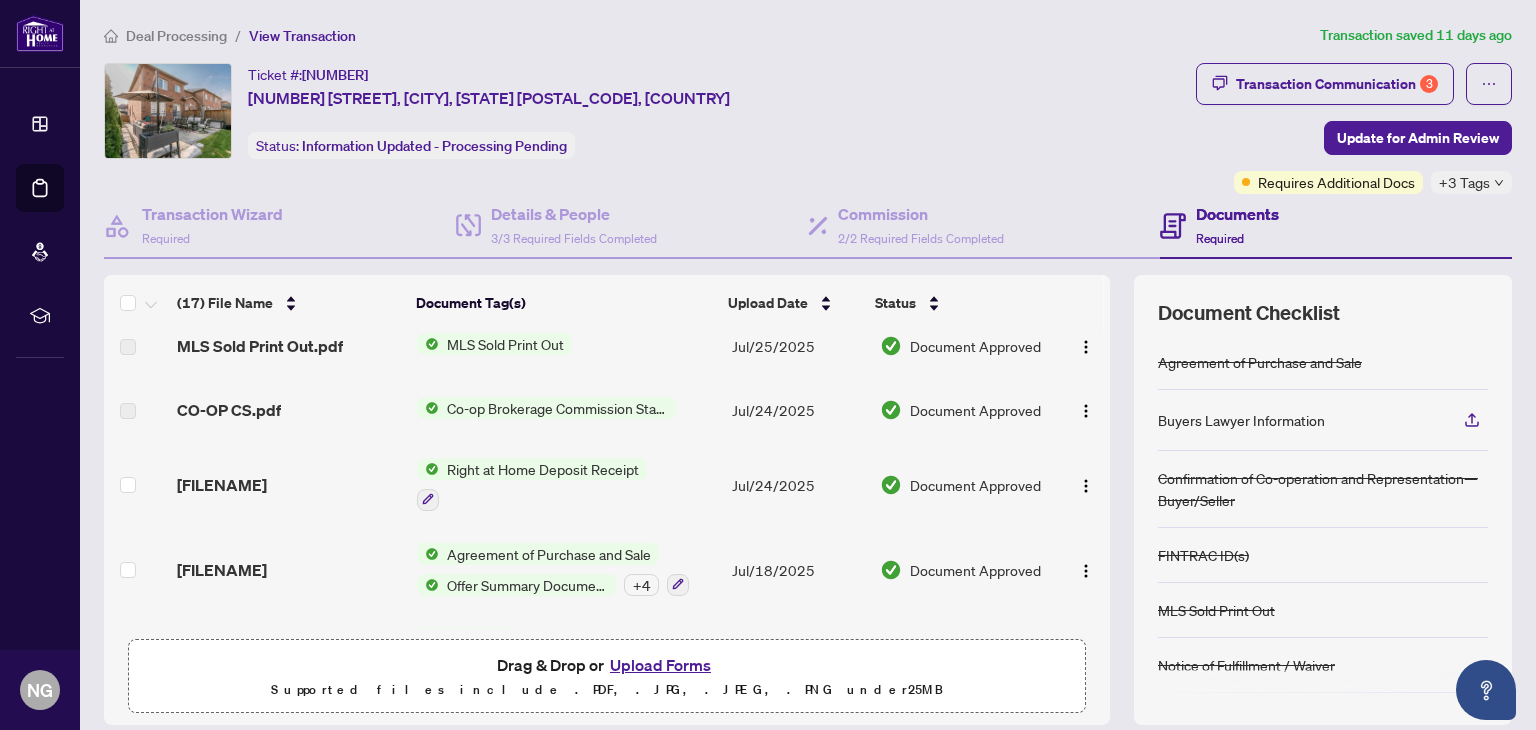 click on "Document Approved" at bounding box center [975, 410] 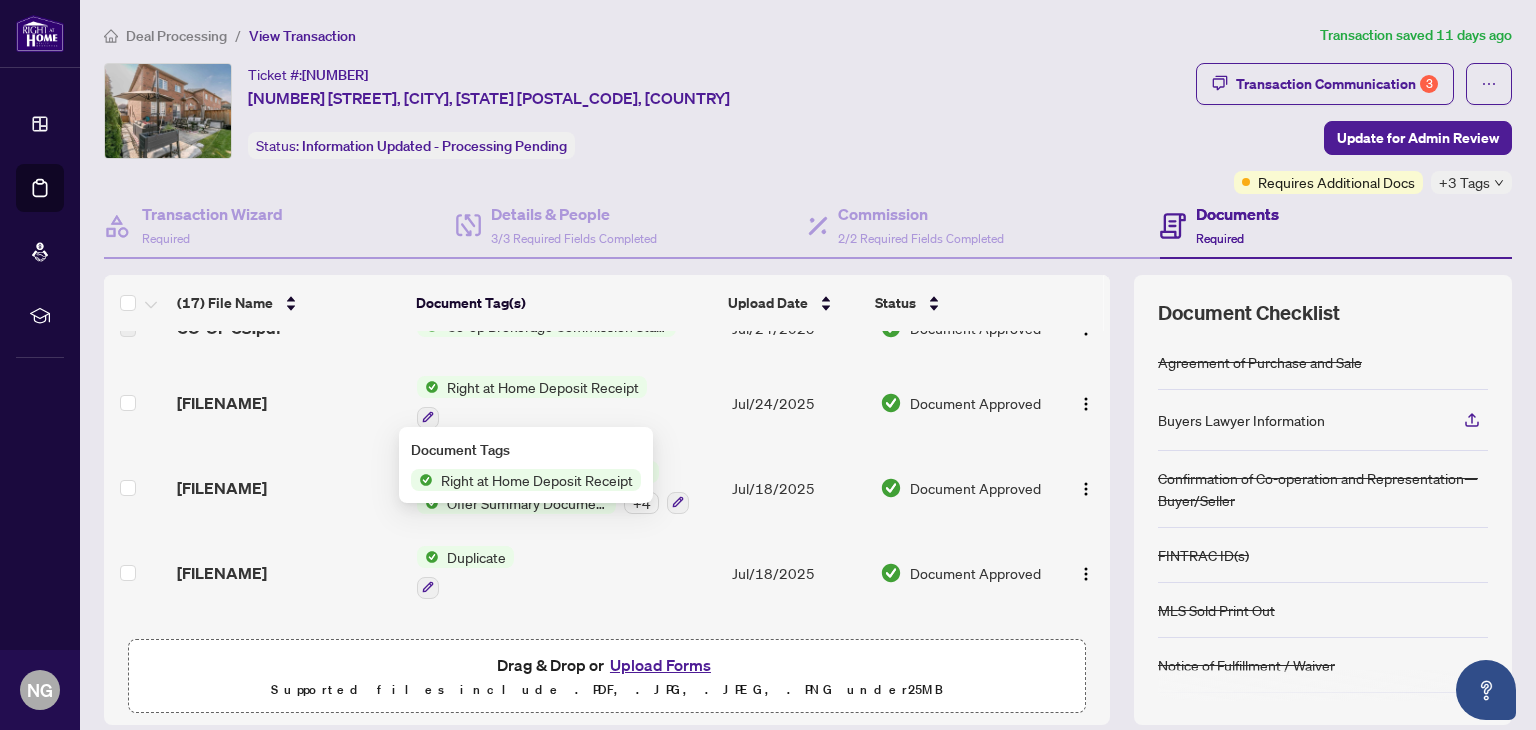 scroll, scrollTop: 234, scrollLeft: 0, axis: vertical 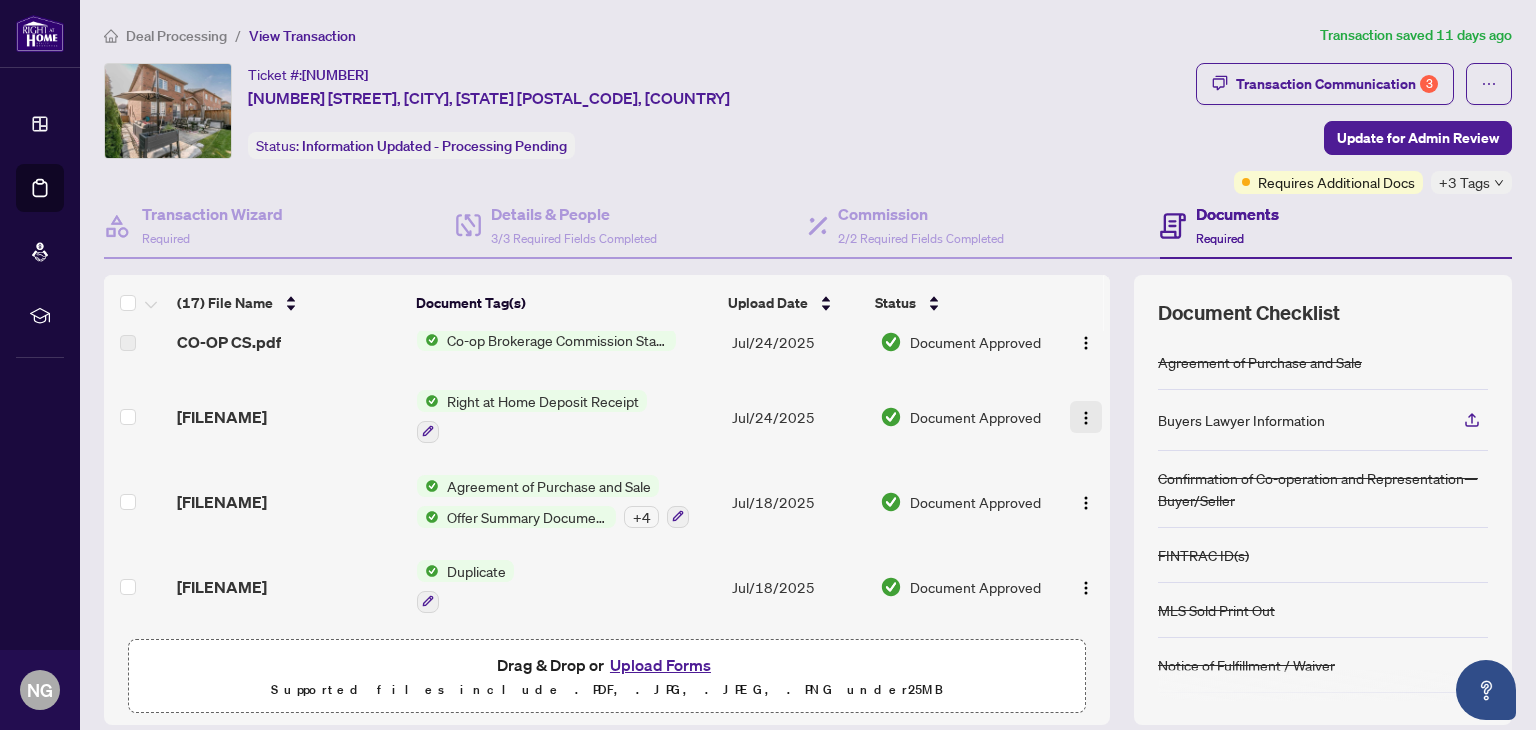click at bounding box center [1086, 418] 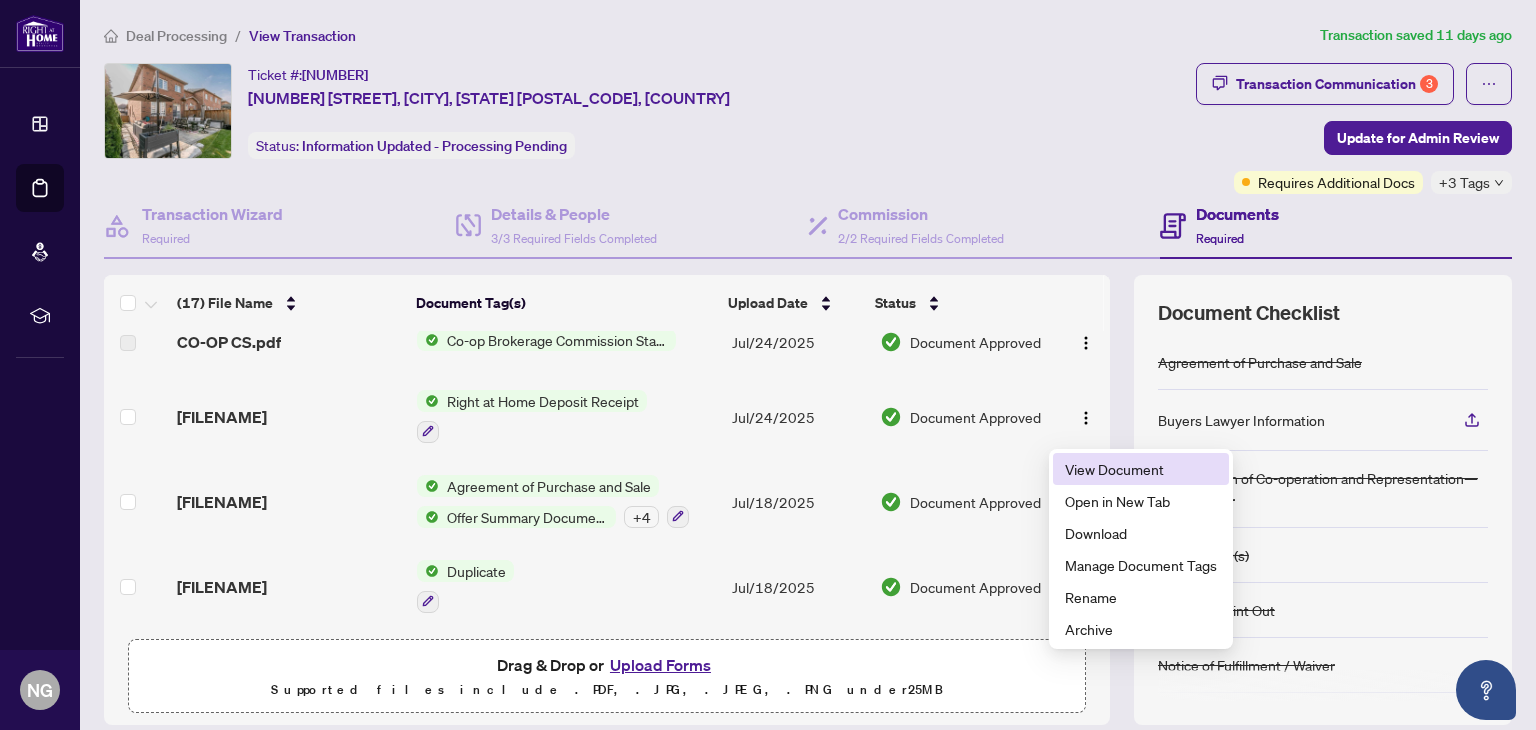 click on "View Document" at bounding box center [1141, 469] 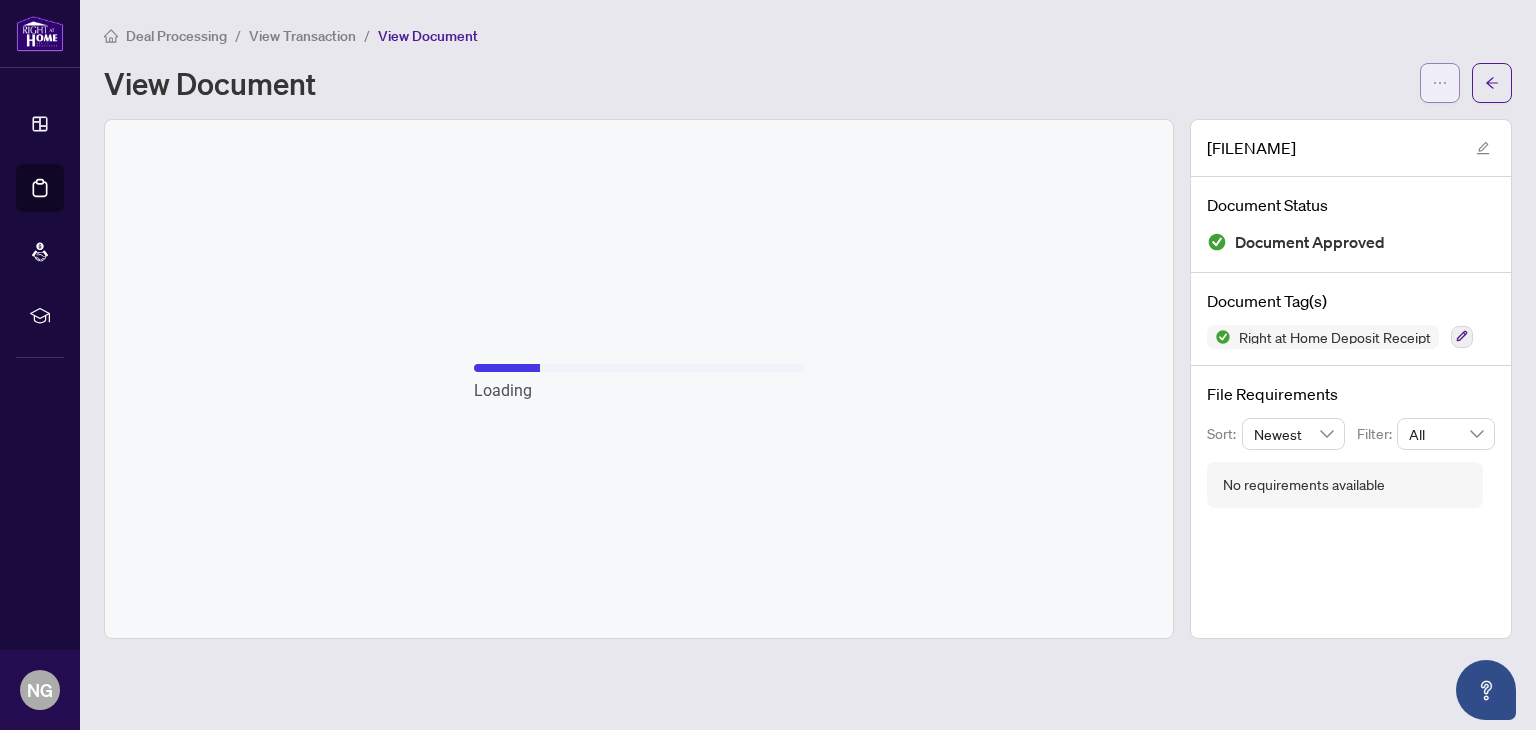 click at bounding box center (1440, 83) 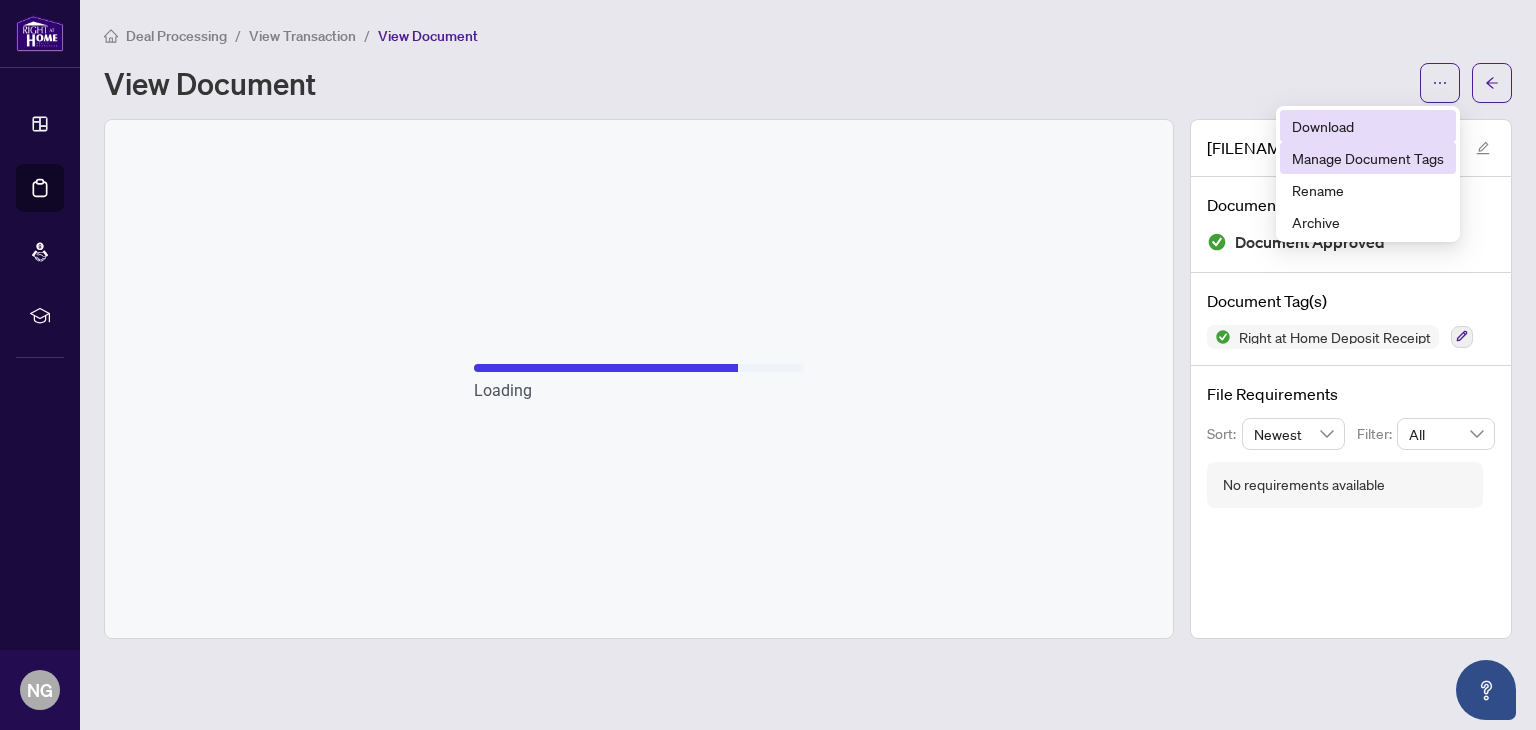 click on "Download" at bounding box center [1368, 126] 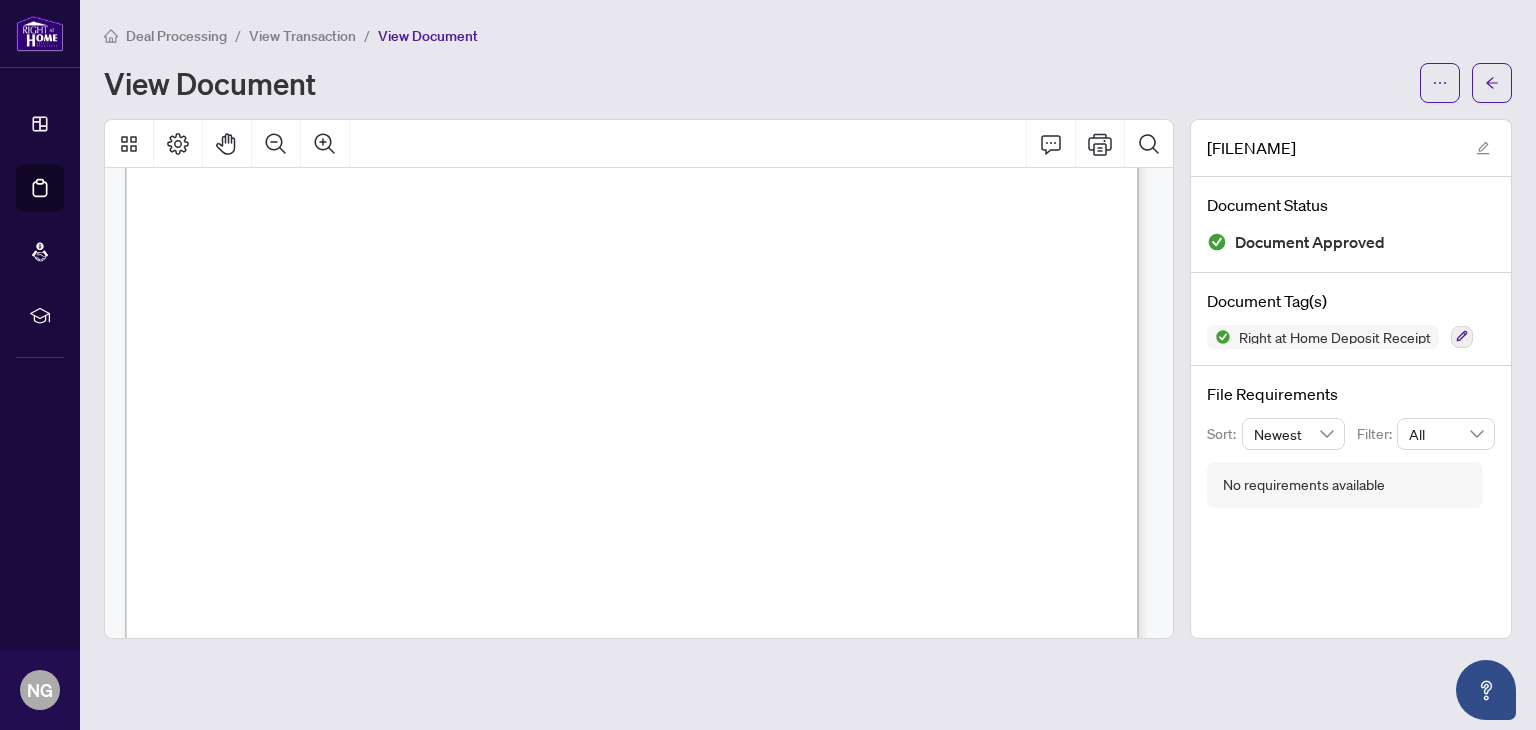 scroll, scrollTop: 0, scrollLeft: 0, axis: both 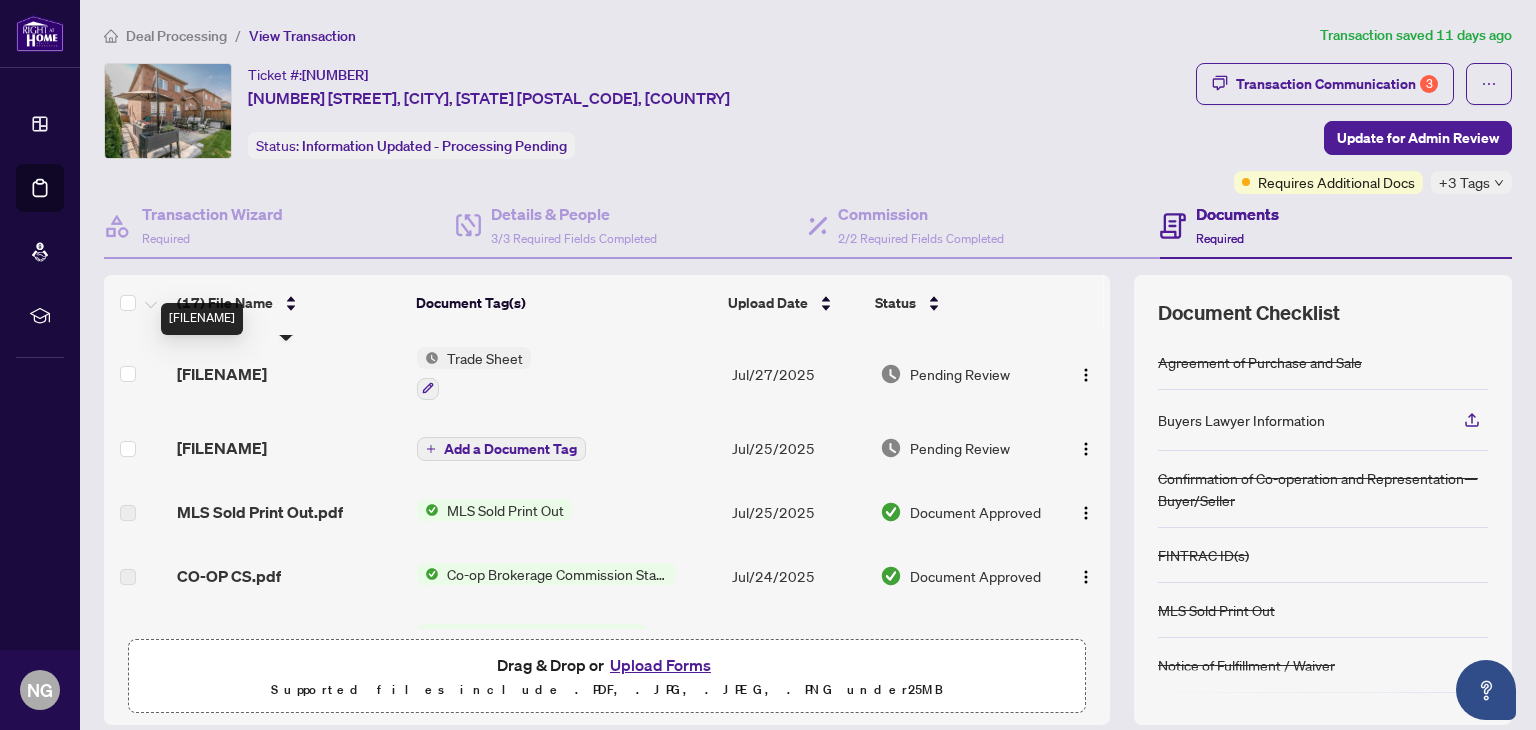 click on "[FILENAME]" at bounding box center (222, 374) 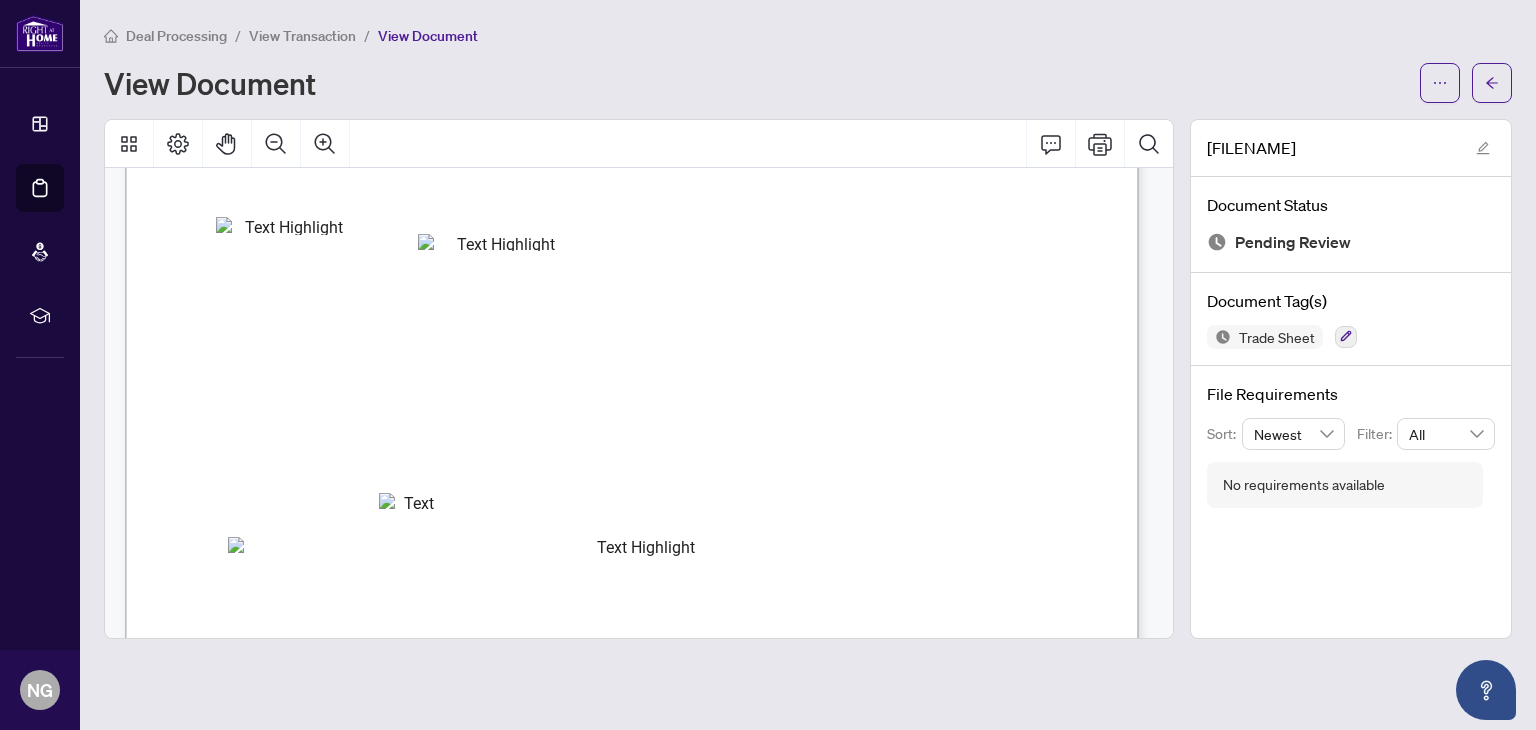 scroll, scrollTop: 94, scrollLeft: 0, axis: vertical 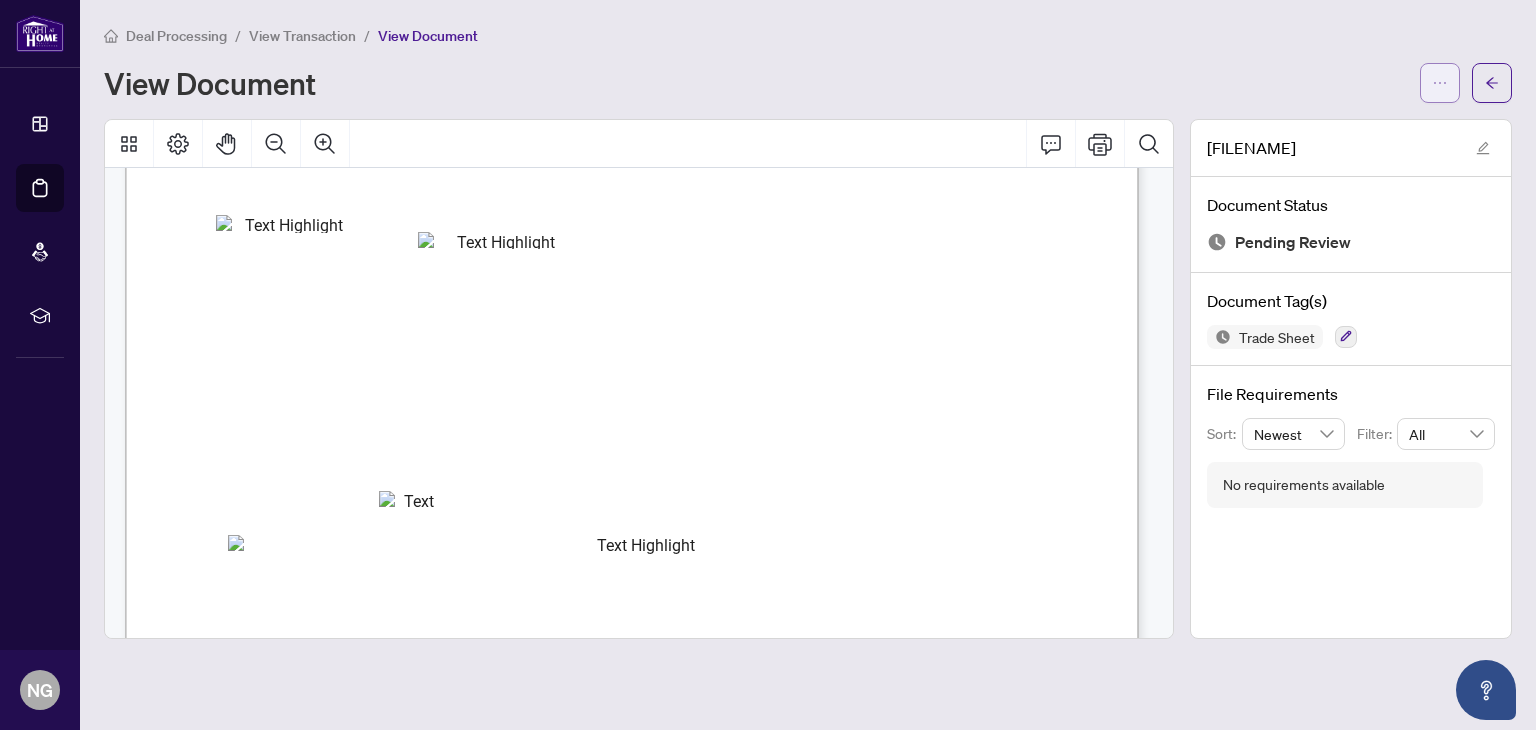 click at bounding box center (1440, 83) 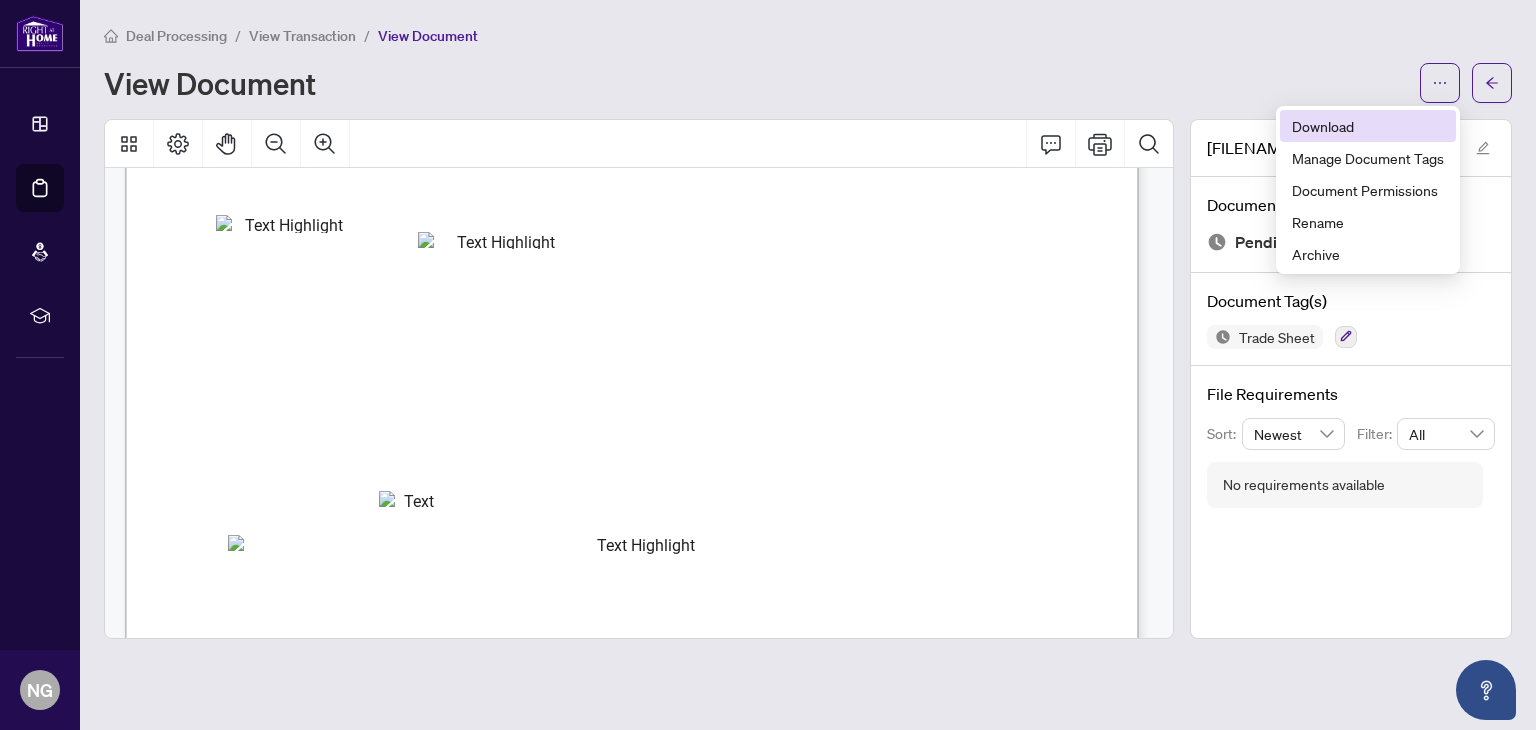click on "Download" at bounding box center [1368, 126] 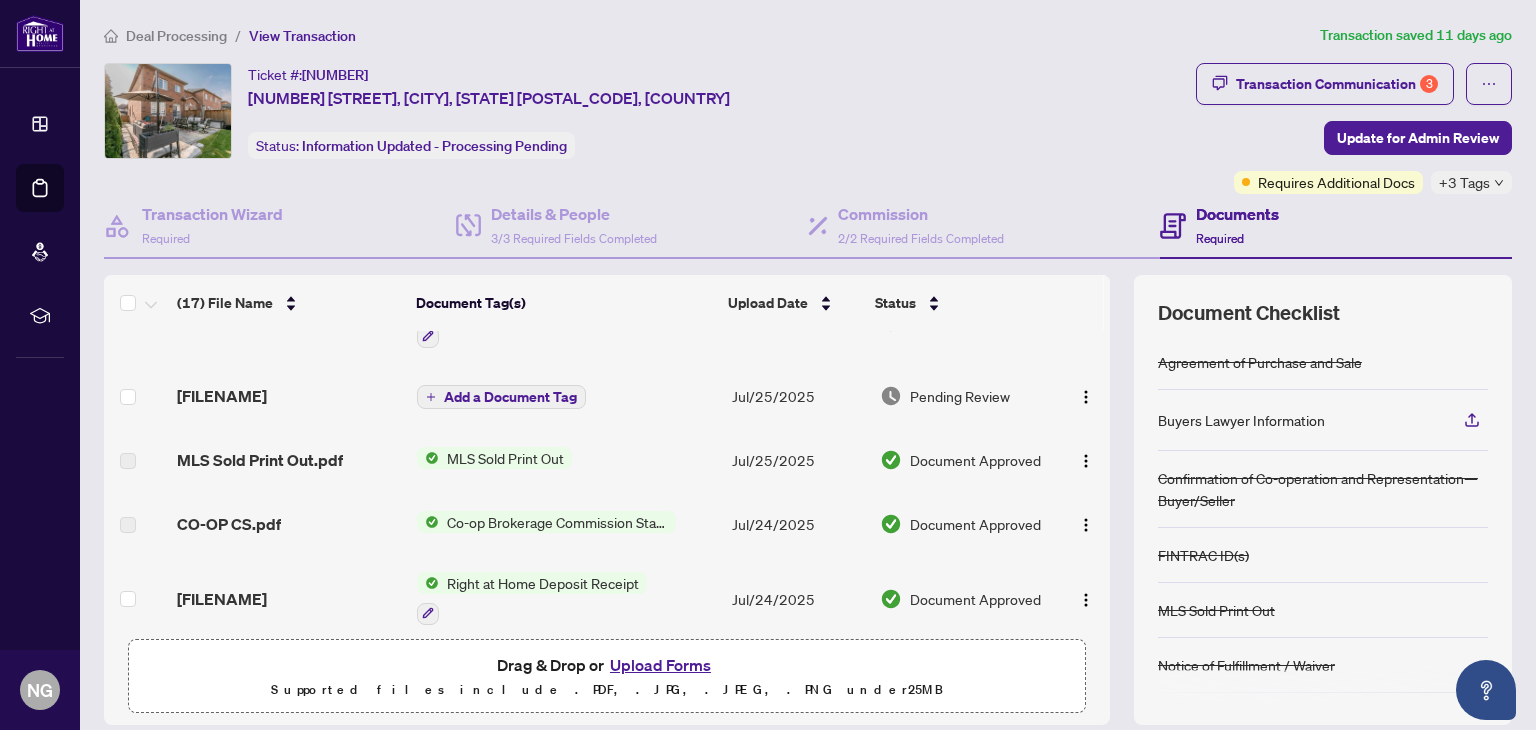 scroll, scrollTop: 52, scrollLeft: 0, axis: vertical 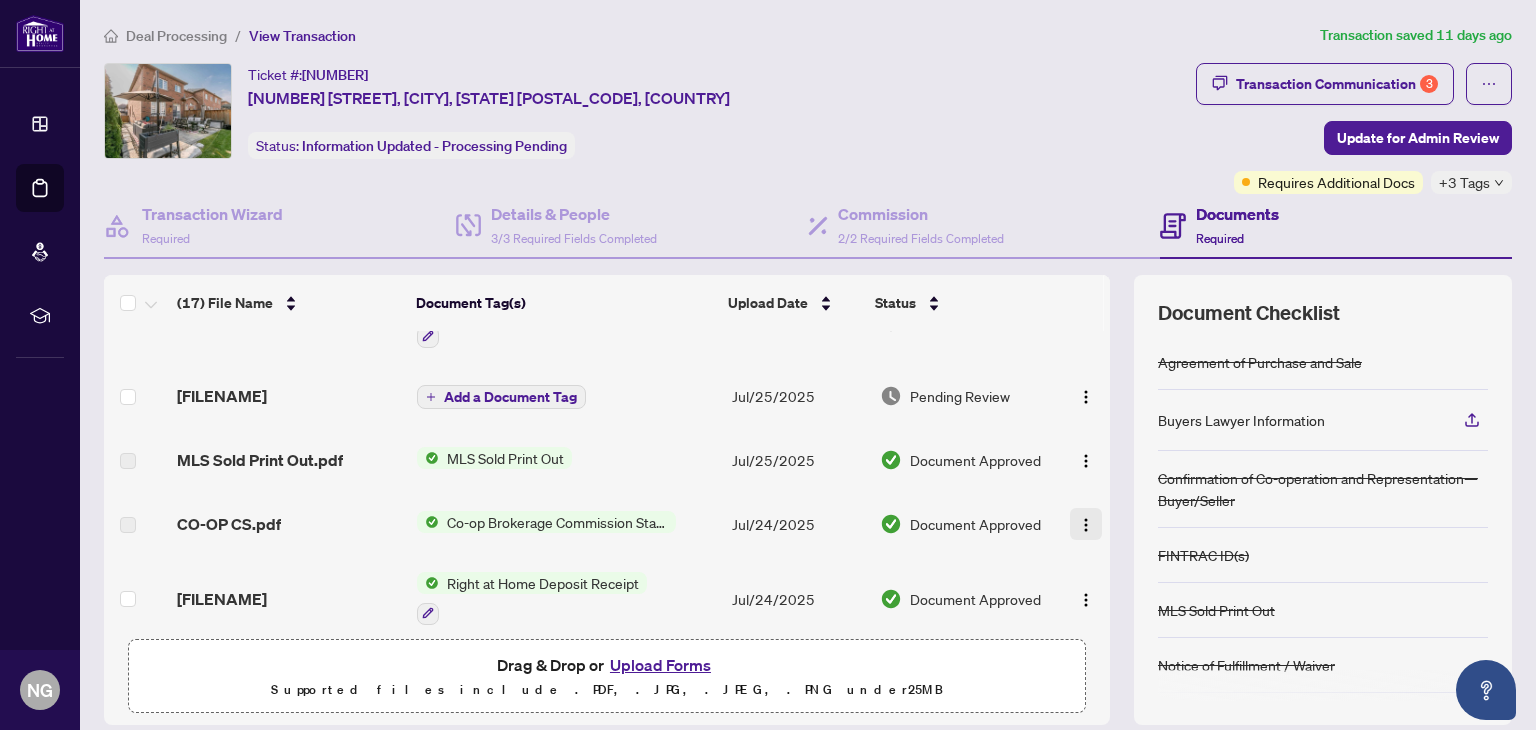 click at bounding box center [1086, 524] 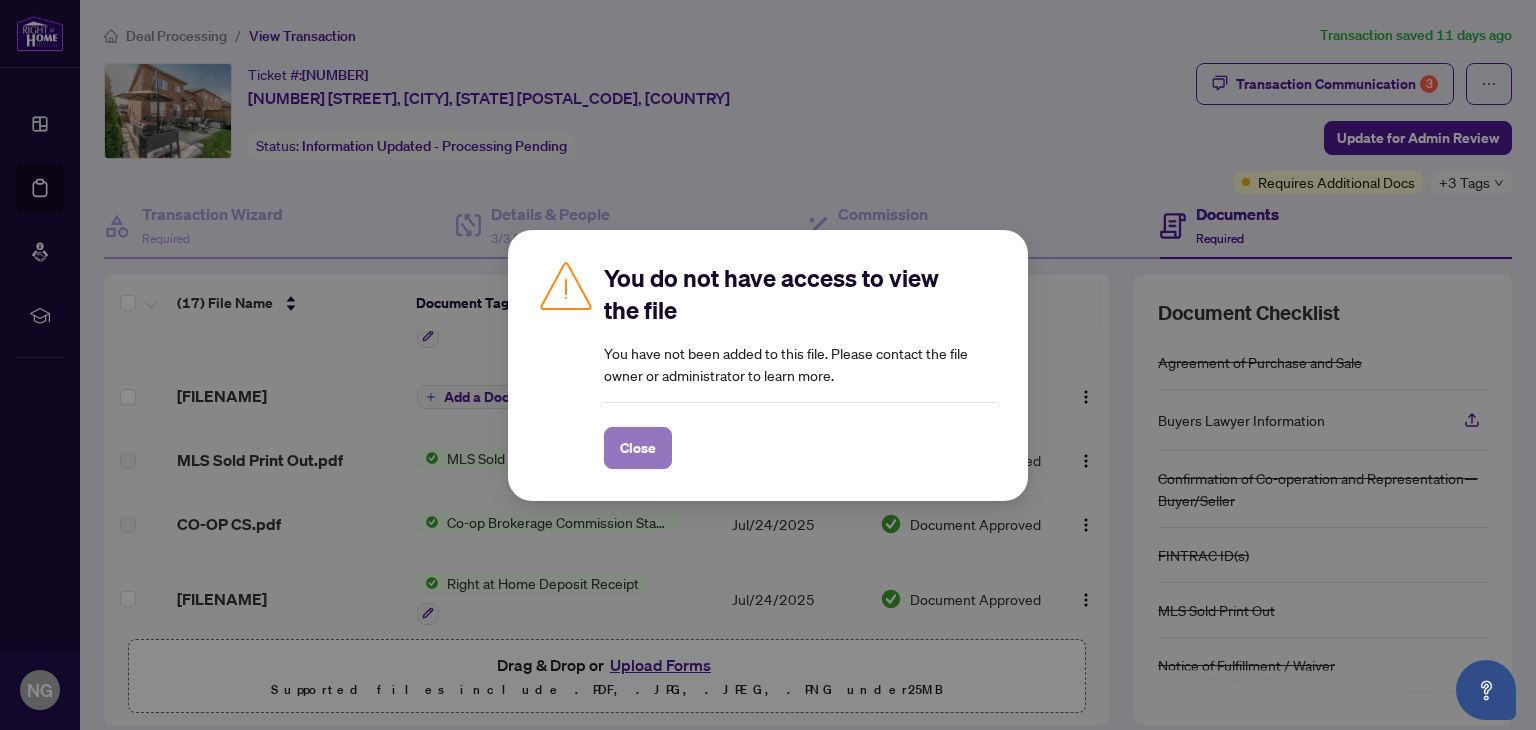 click on "Close" at bounding box center (638, 448) 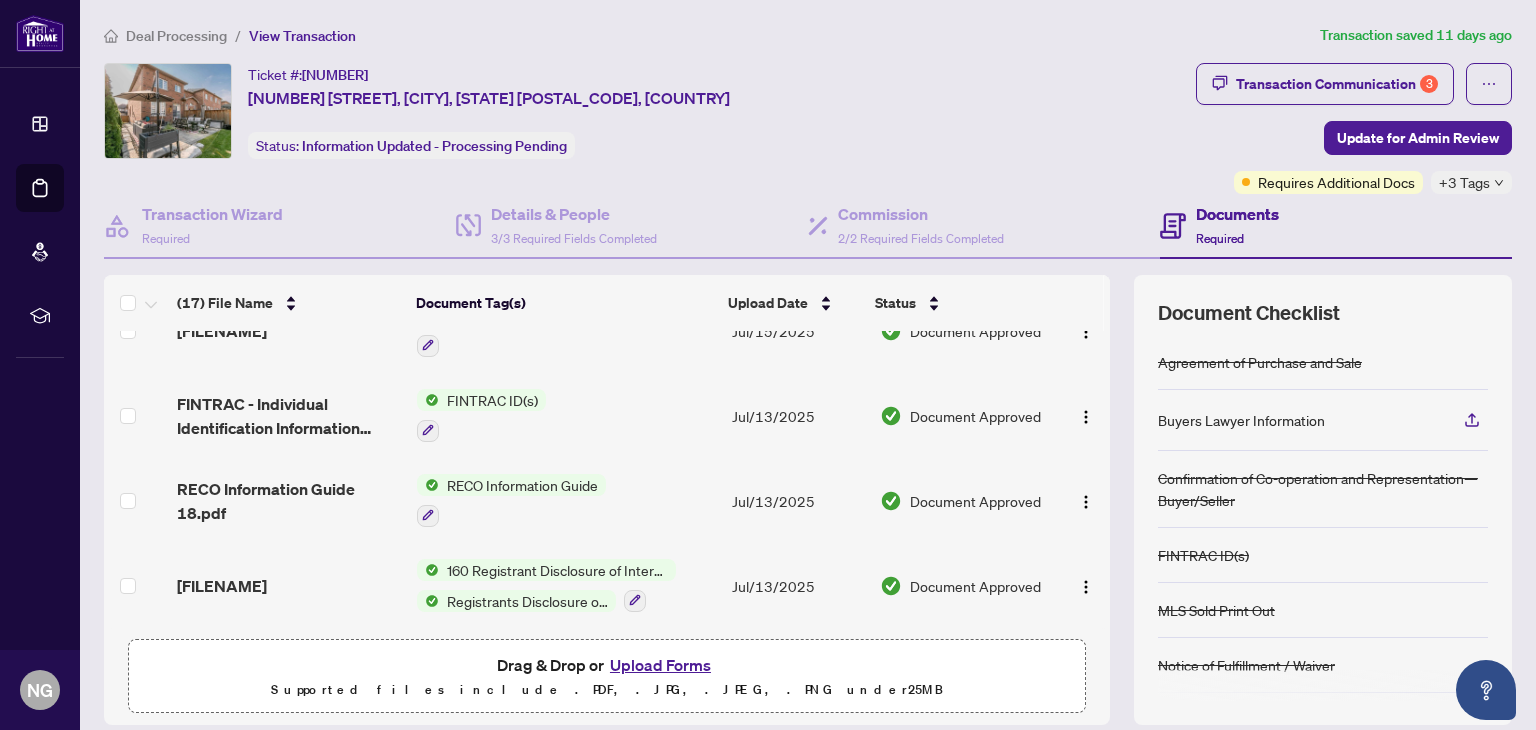 scroll, scrollTop: 1072, scrollLeft: 0, axis: vertical 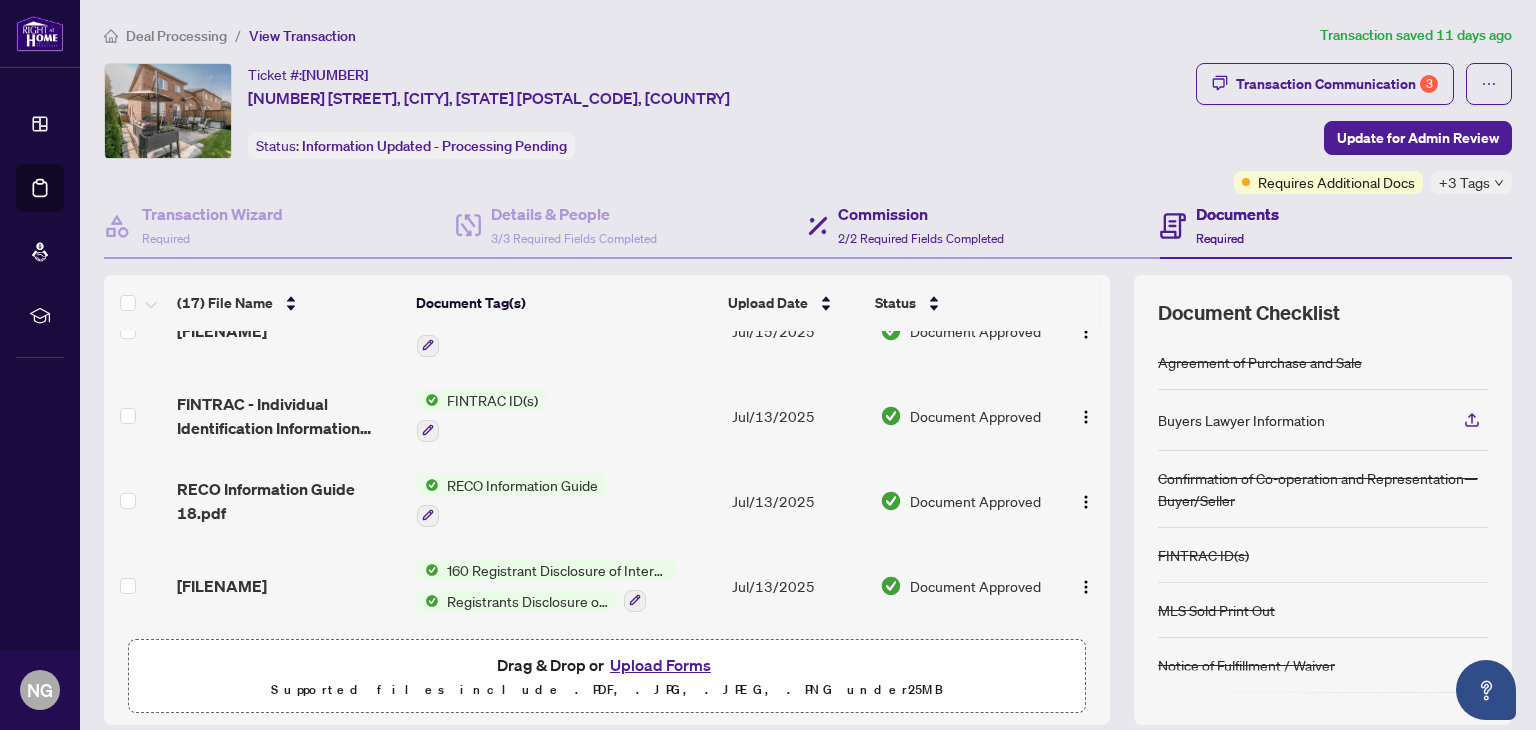 click on "Commission 2/2 Required Fields Completed" at bounding box center (984, 226) 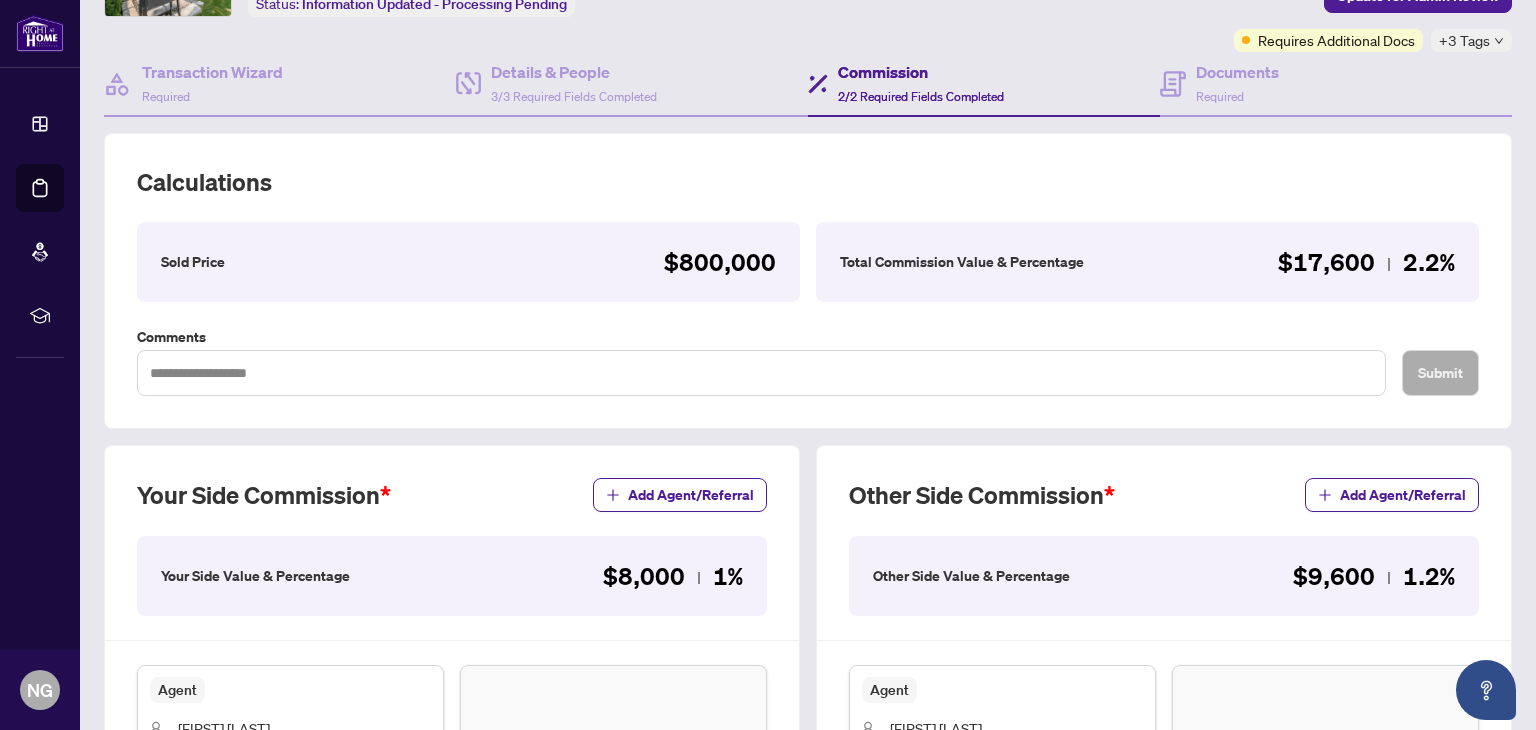 scroll, scrollTop: 0, scrollLeft: 0, axis: both 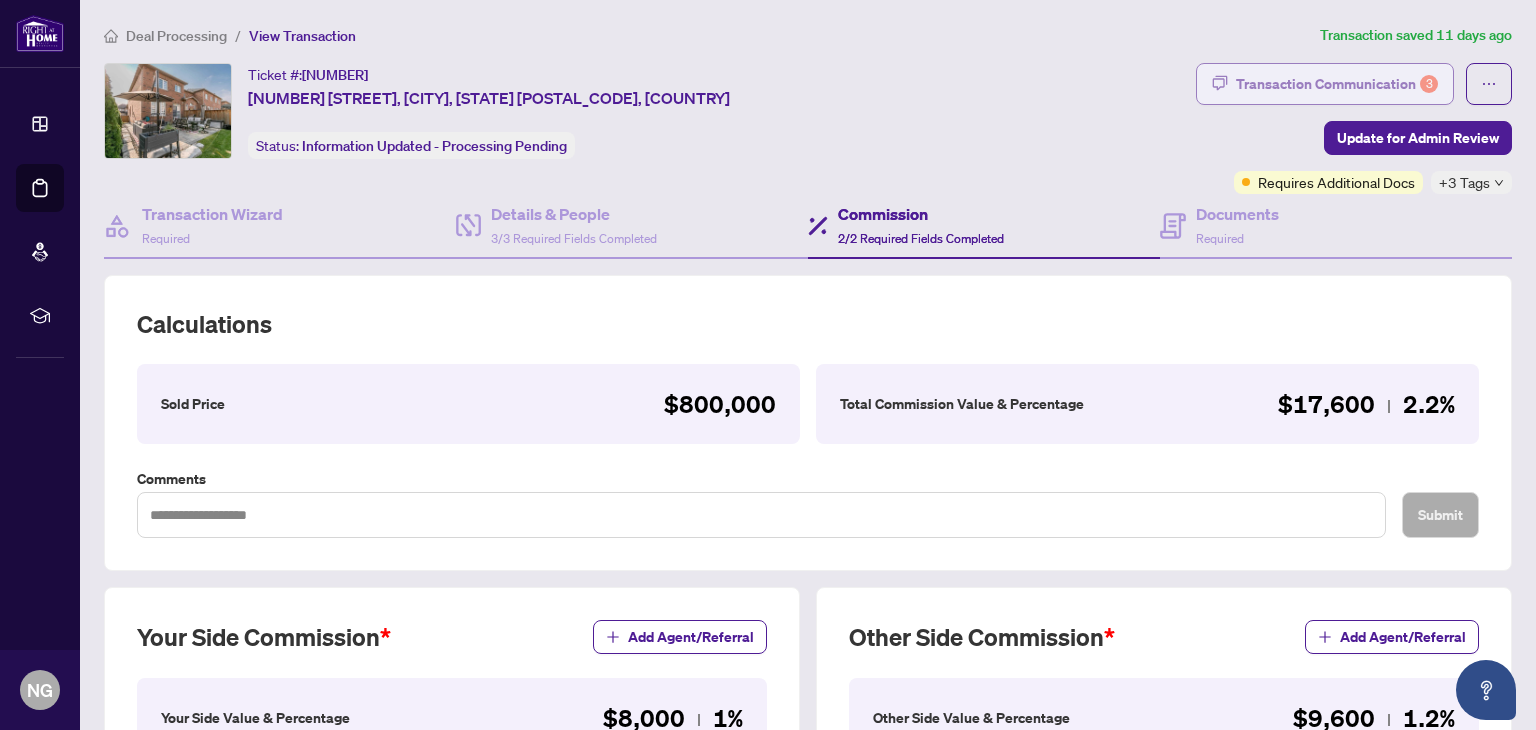 click on "Transaction Communication 3" at bounding box center [1337, 84] 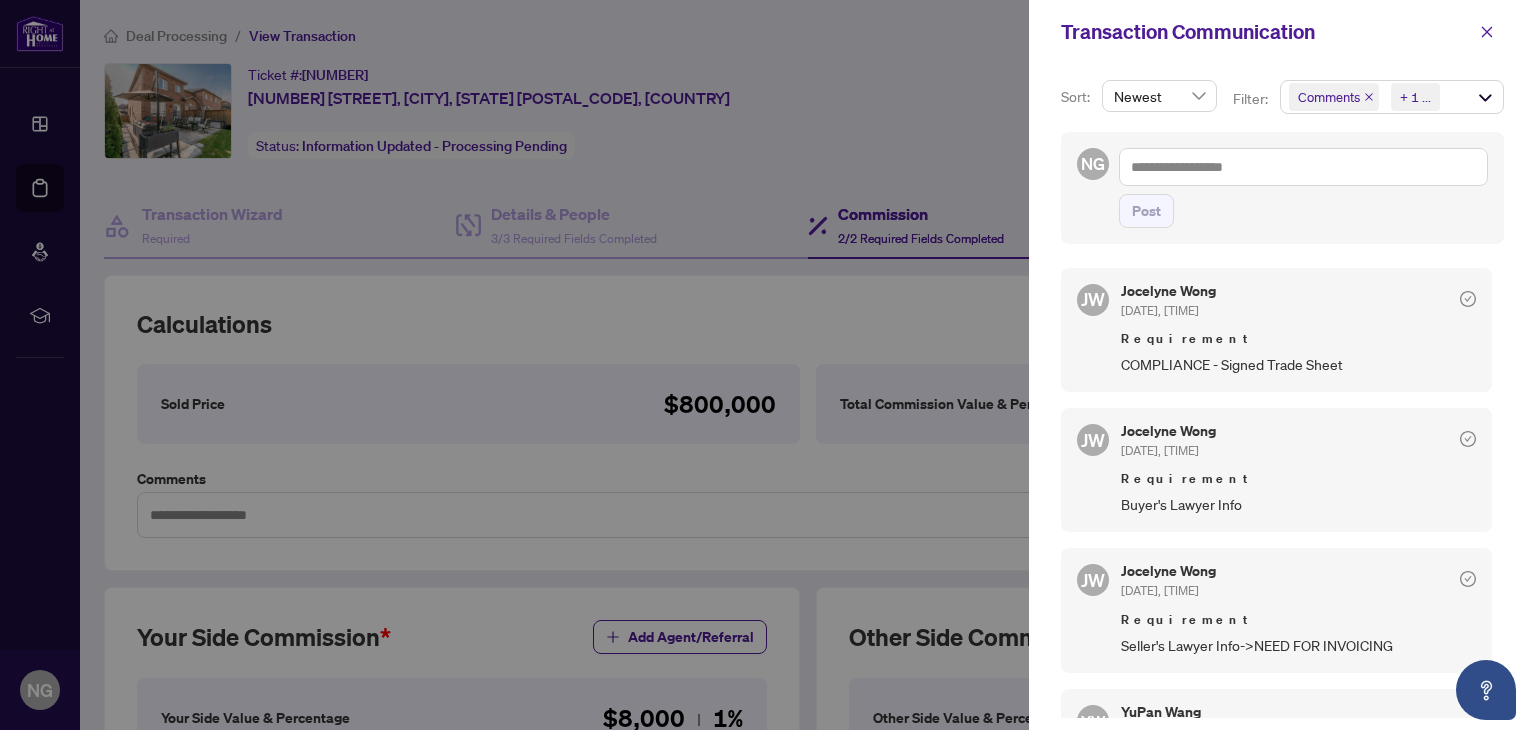 click on "Filter: Comments Requirements + 1 ..." at bounding box center [1368, 106] 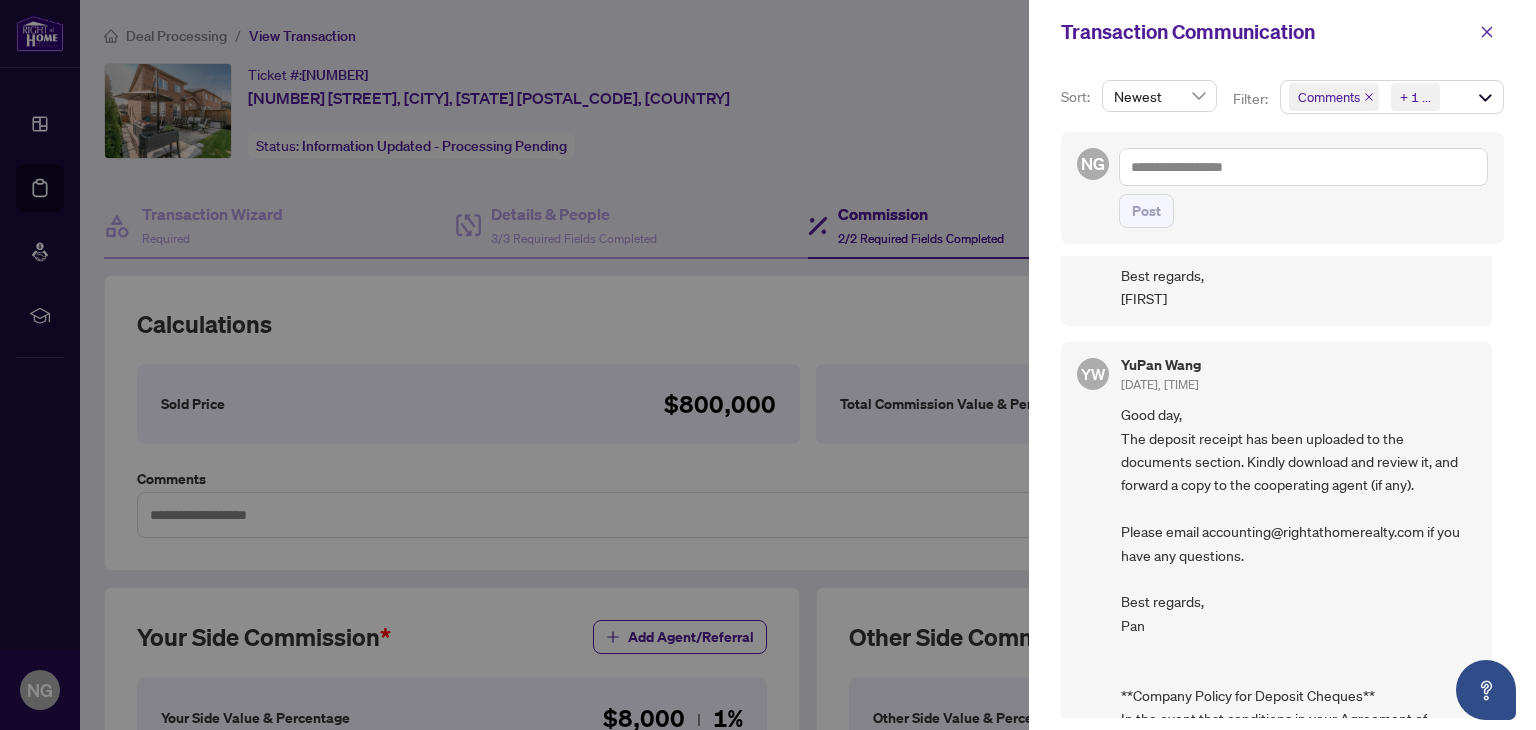 scroll, scrollTop: 651, scrollLeft: 0, axis: vertical 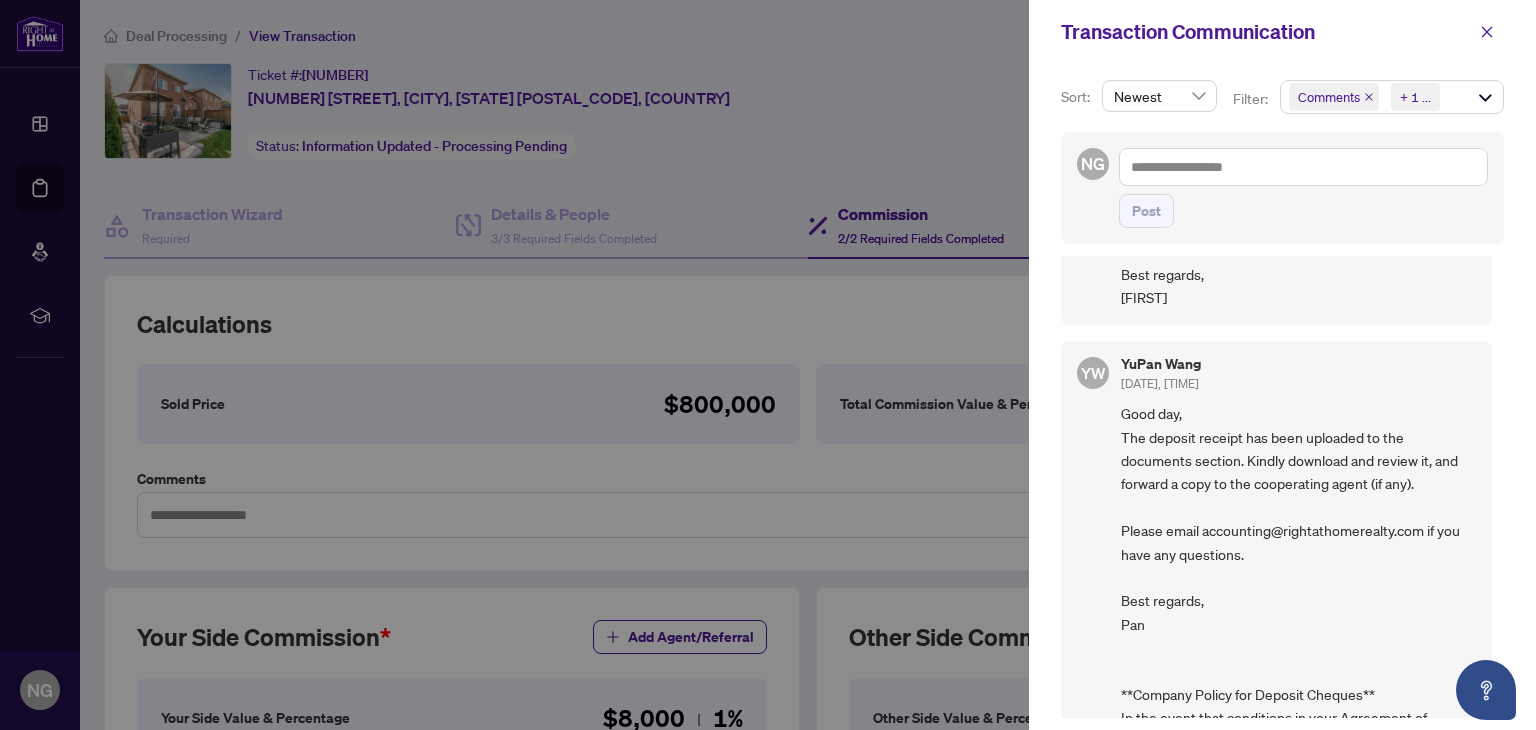 click at bounding box center [768, 365] 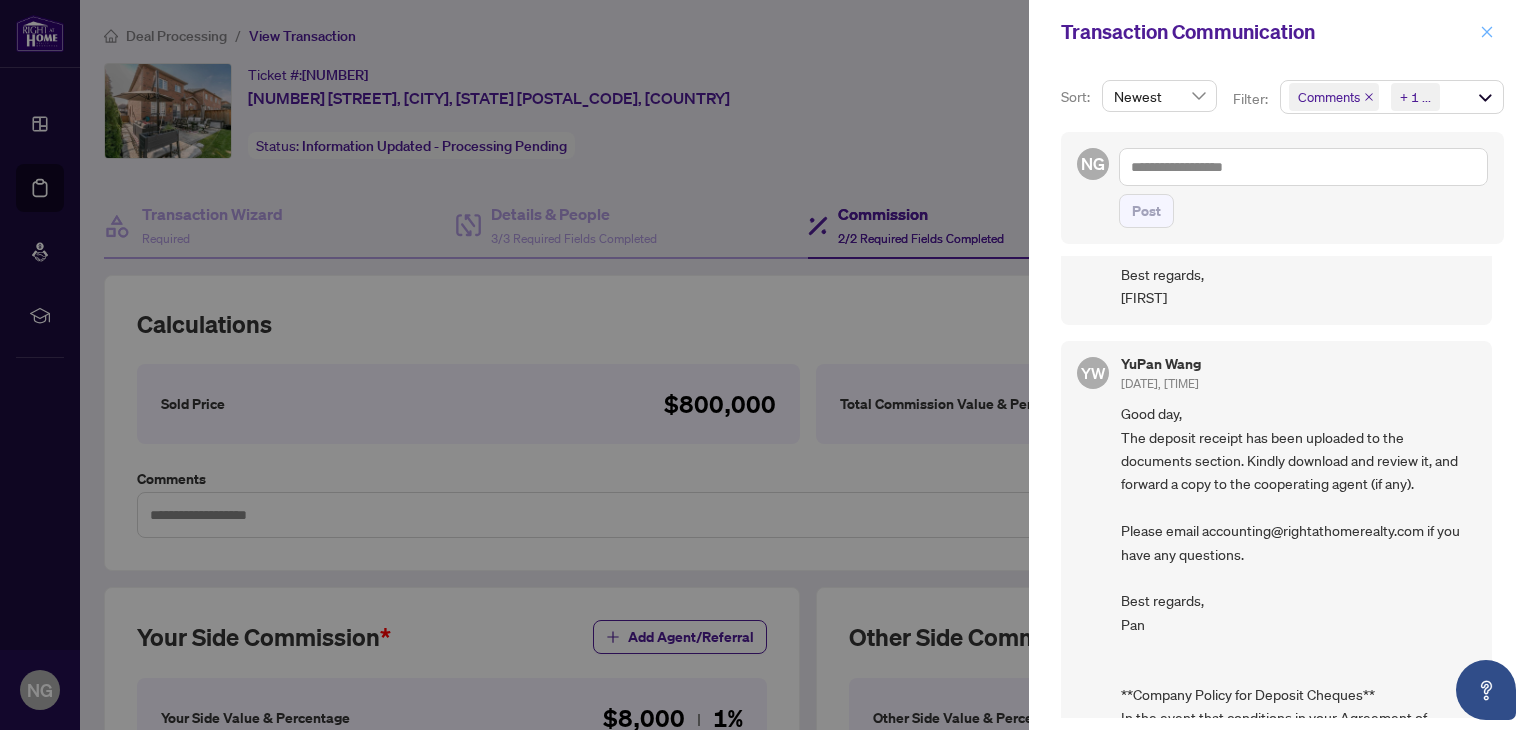 click 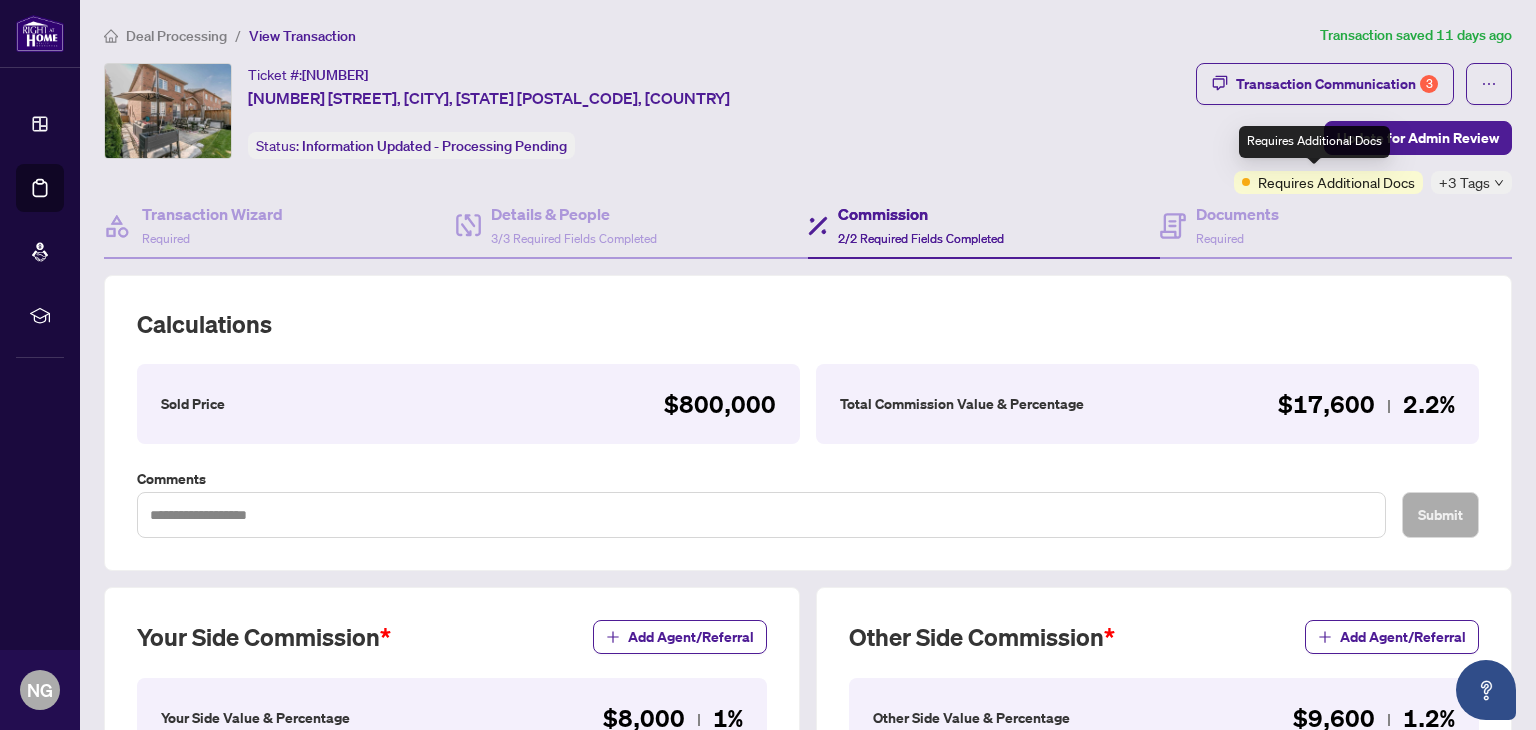 click on "Requires Additional Docs" at bounding box center [1336, 182] 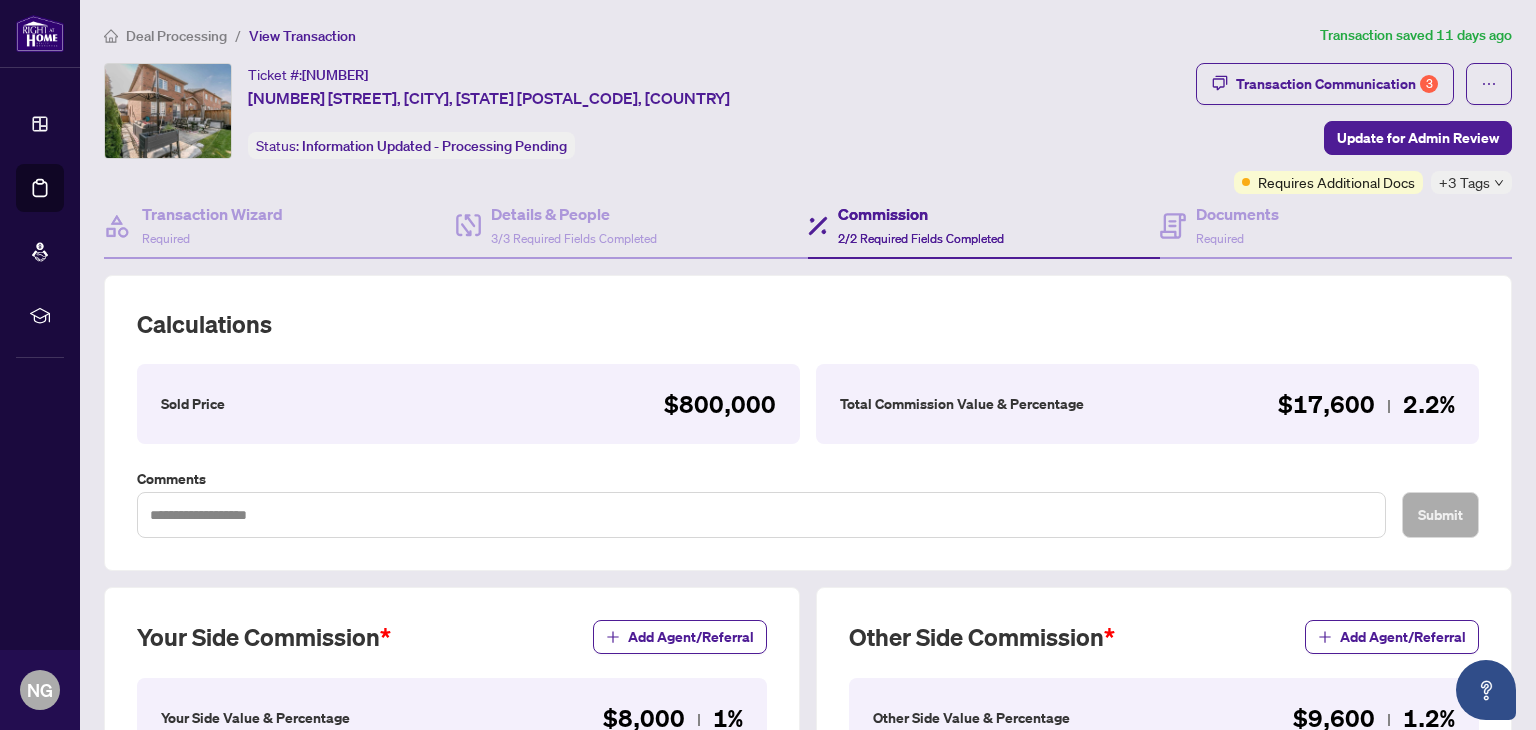 click on "Commission 2/2 Required Fields Completed" at bounding box center [984, 226] 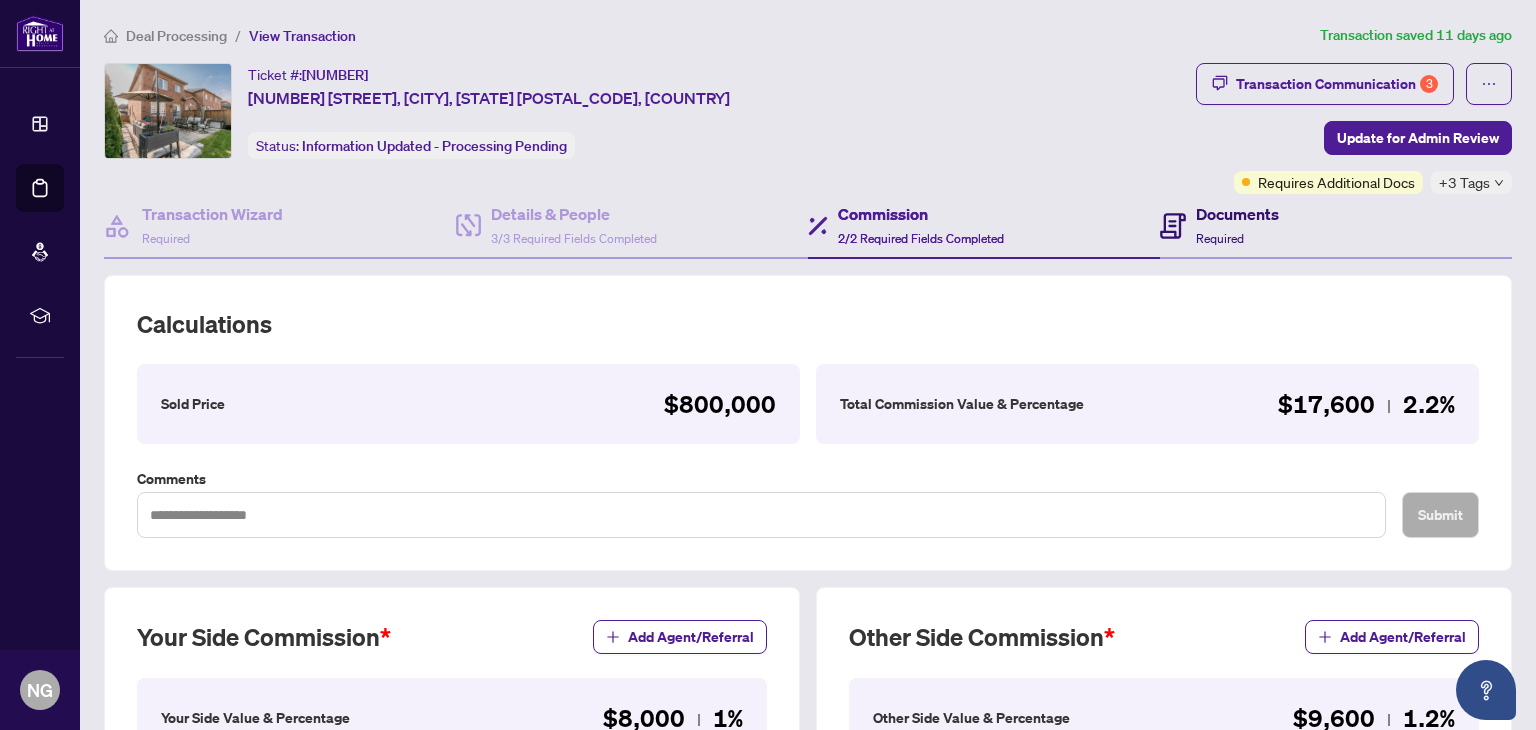 click on "Required" at bounding box center [1220, 238] 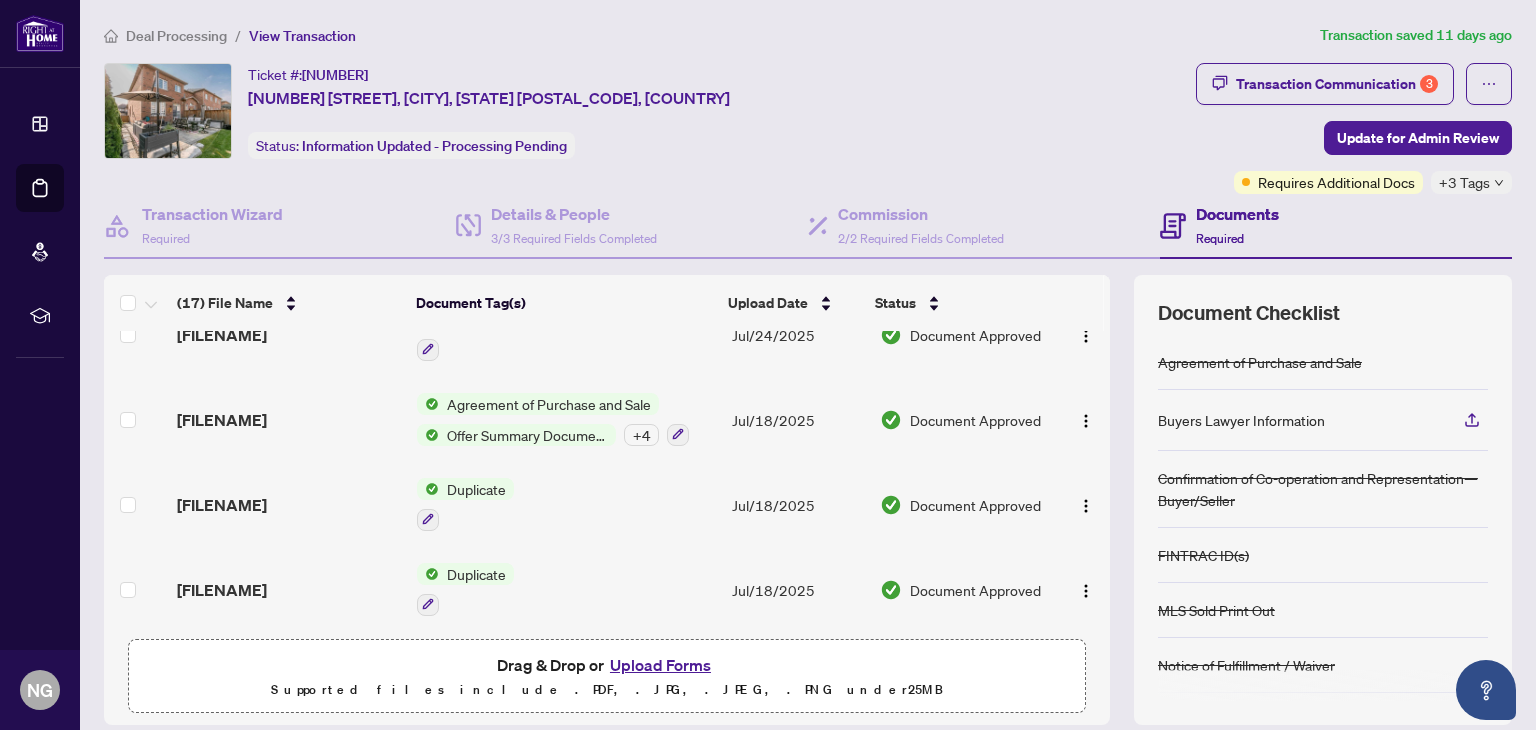 scroll, scrollTop: 308, scrollLeft: 0, axis: vertical 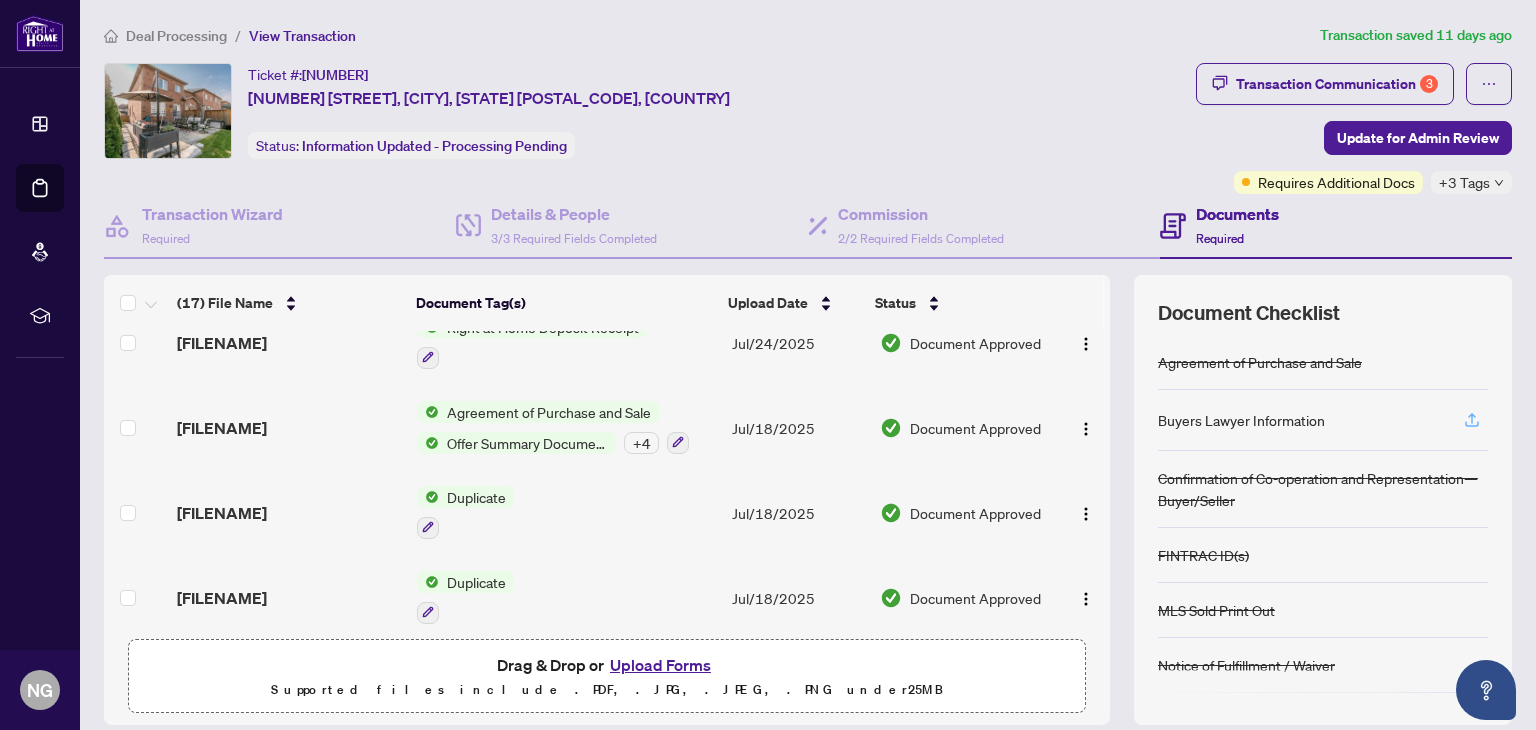 click at bounding box center [1472, 420] 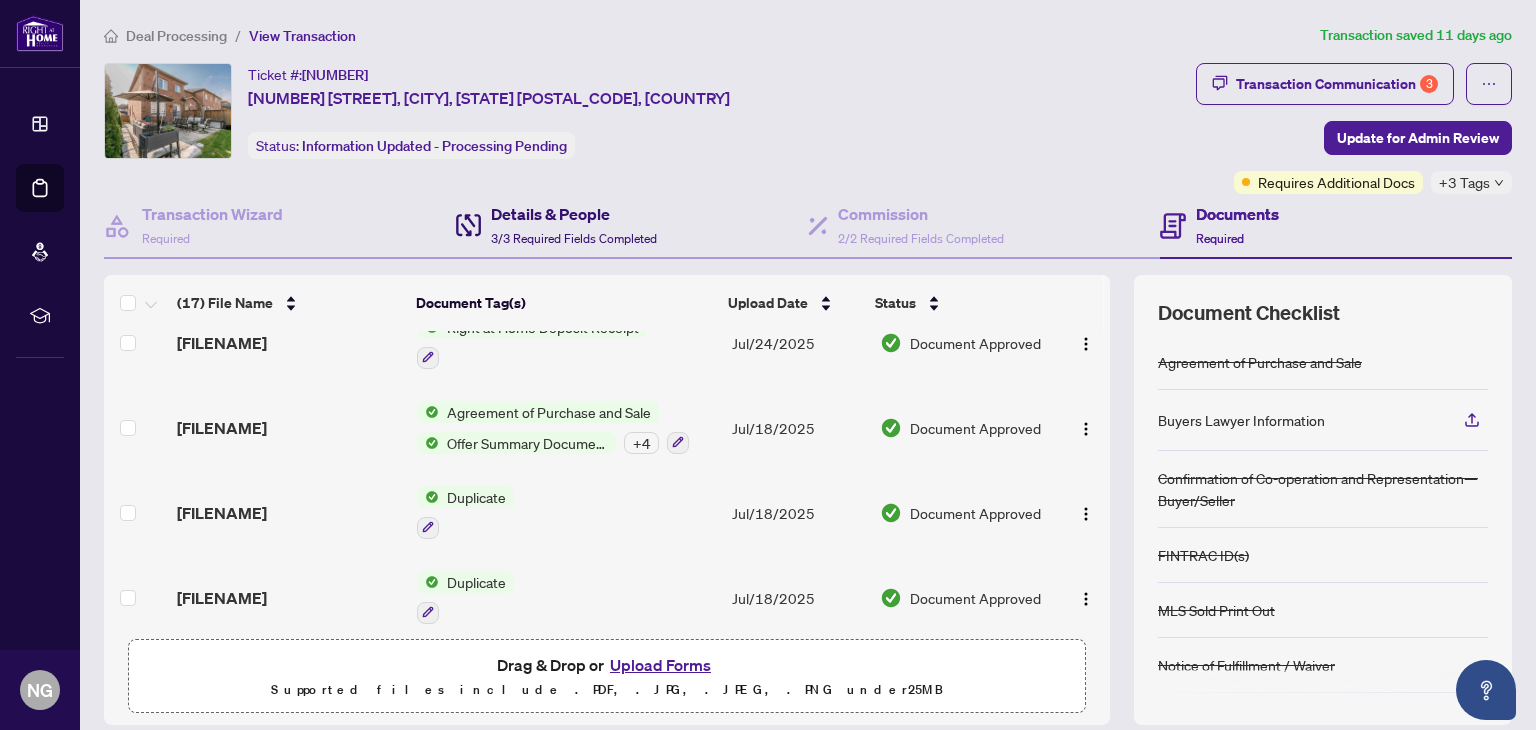 click on "3/3 Required Fields Completed" at bounding box center (574, 238) 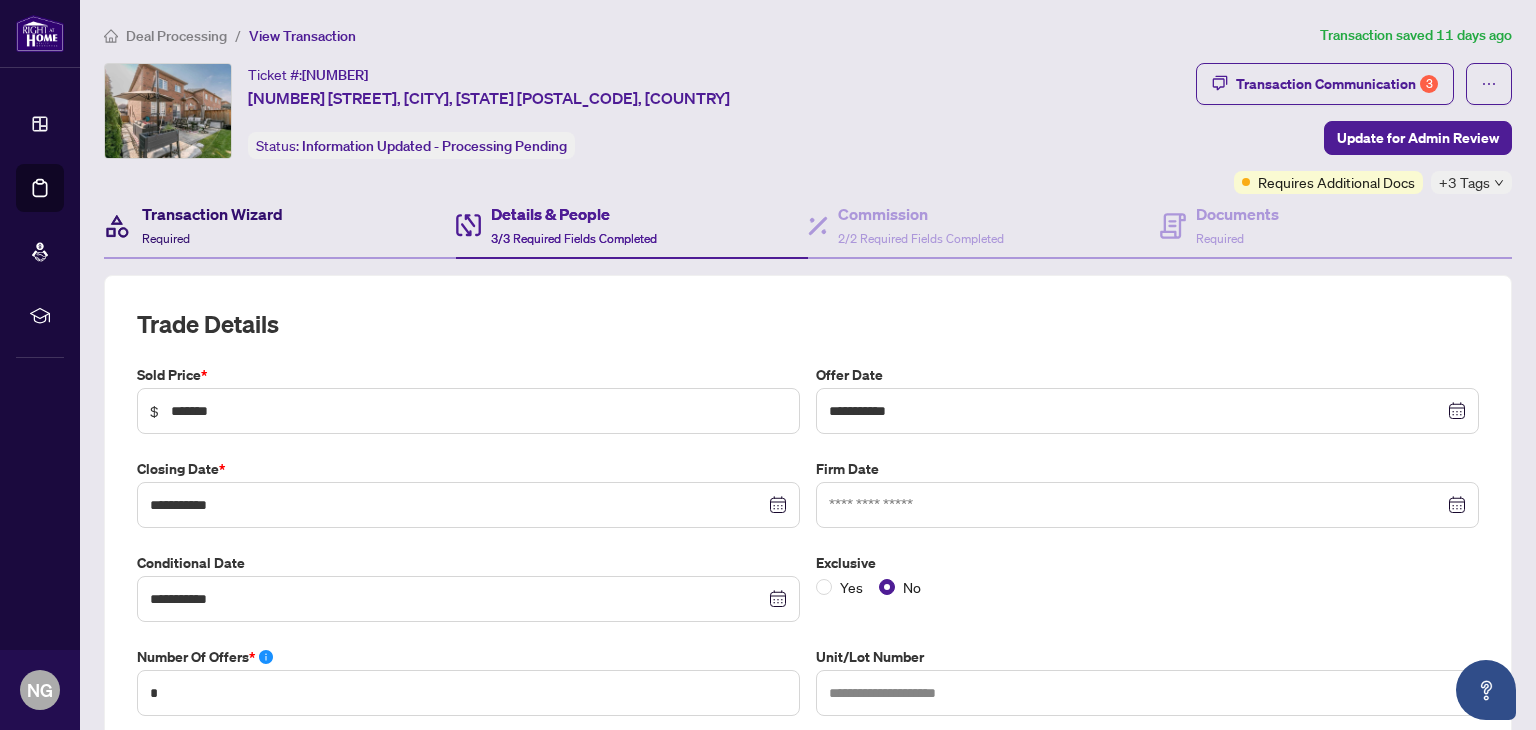 click on "Transaction Wizard" at bounding box center (212, 214) 